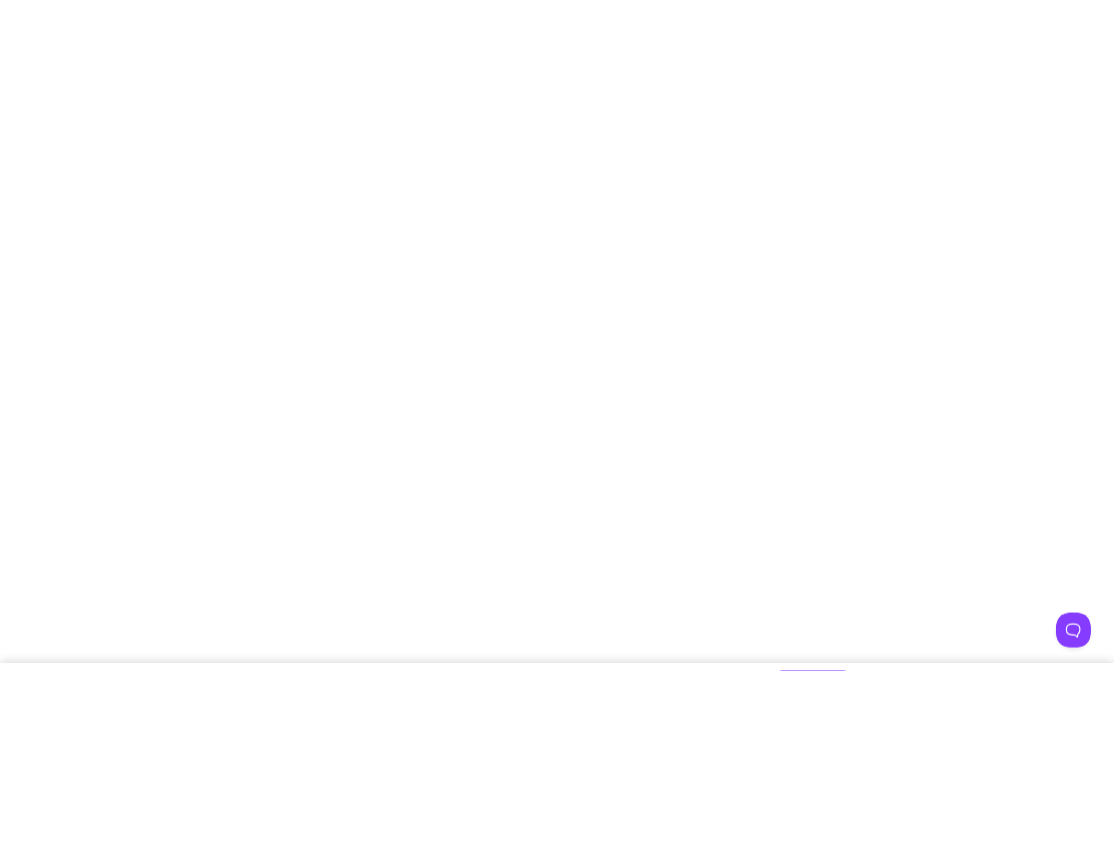scroll, scrollTop: 0, scrollLeft: 0, axis: both 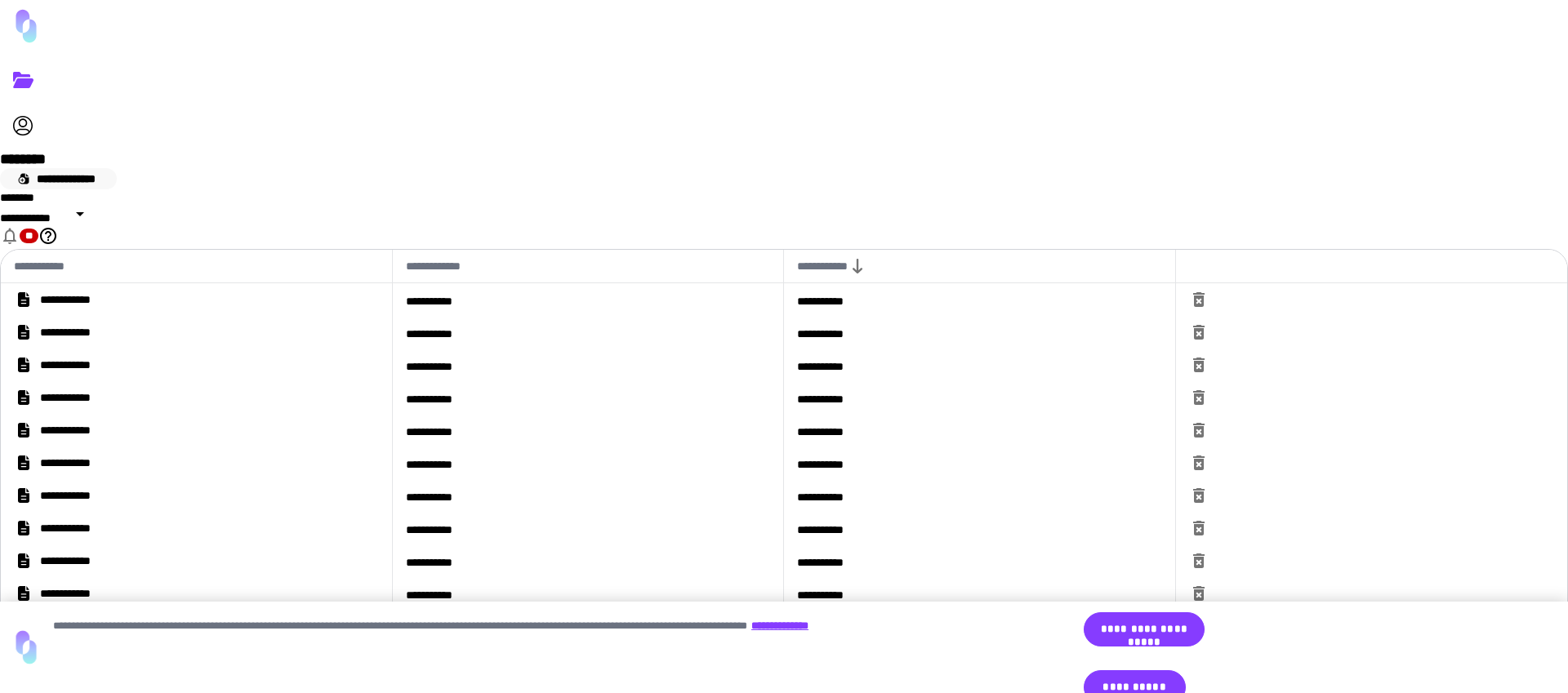 click on "**********" at bounding box center (58, 179) 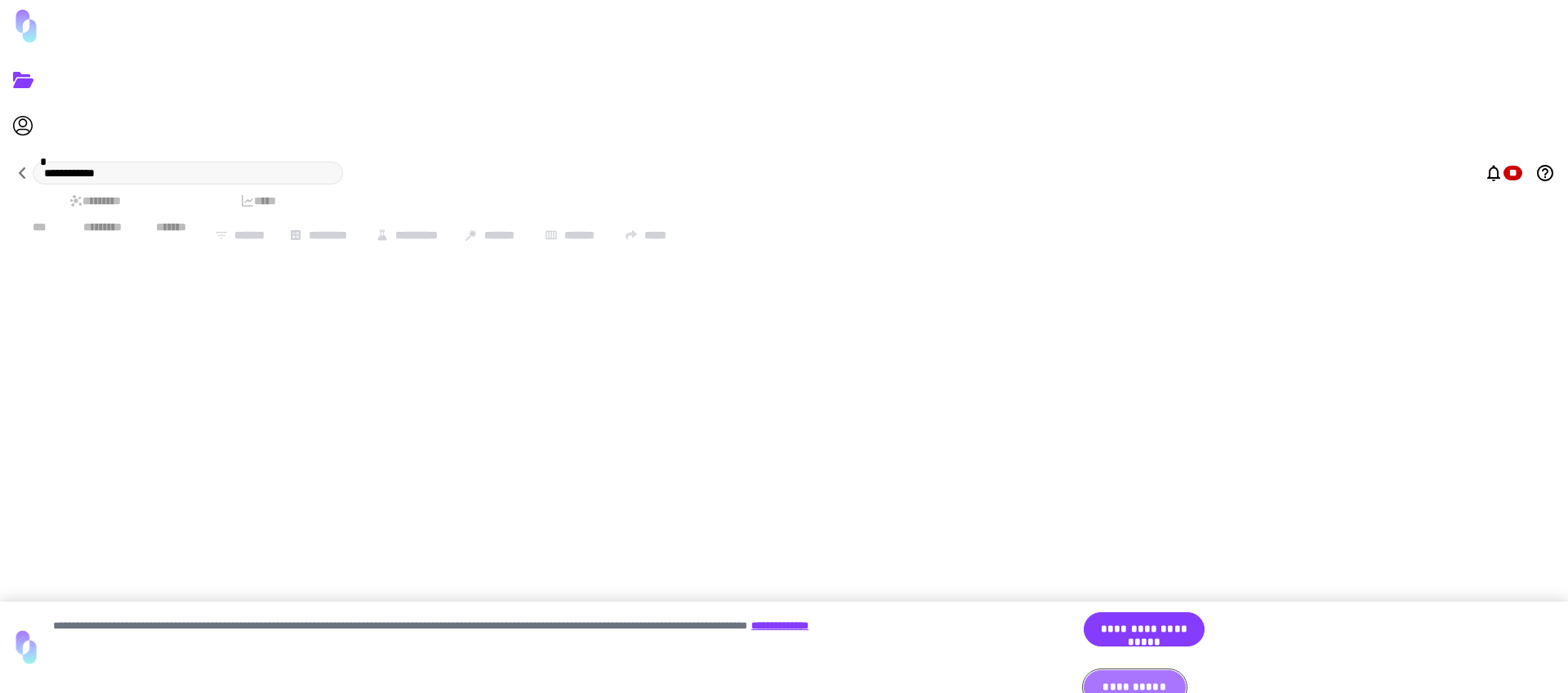 click on "**********" at bounding box center [1134, 687] 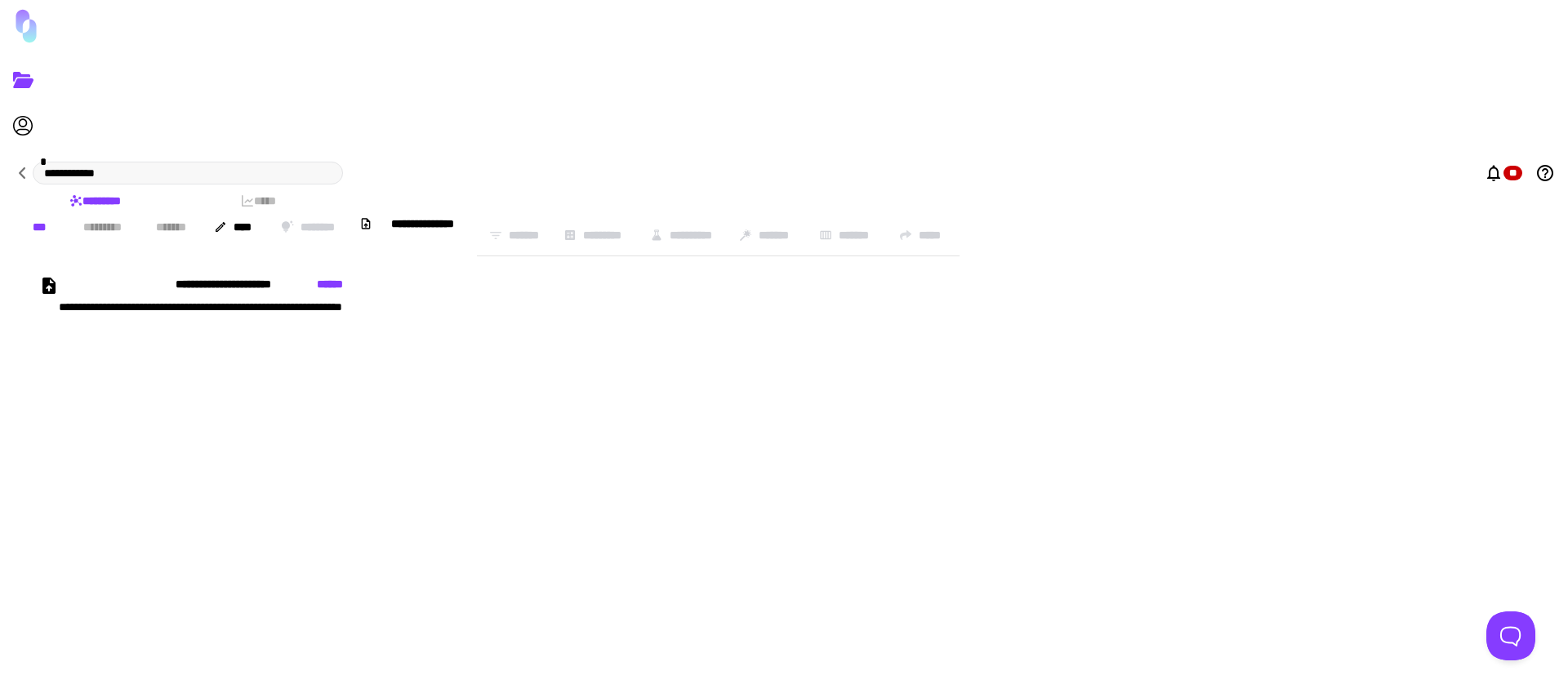 click on "**********" at bounding box center (335, 349) 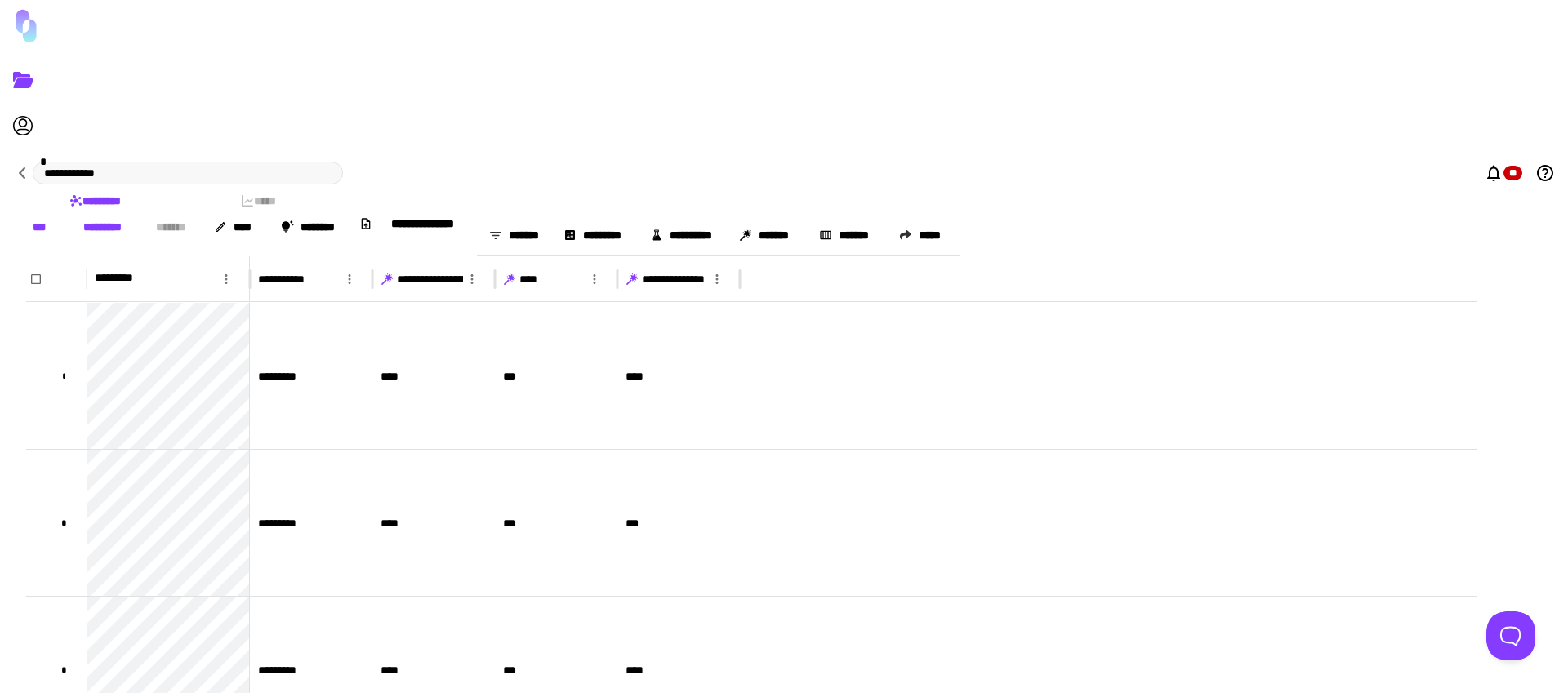 click on "**********" at bounding box center (784, 17660) 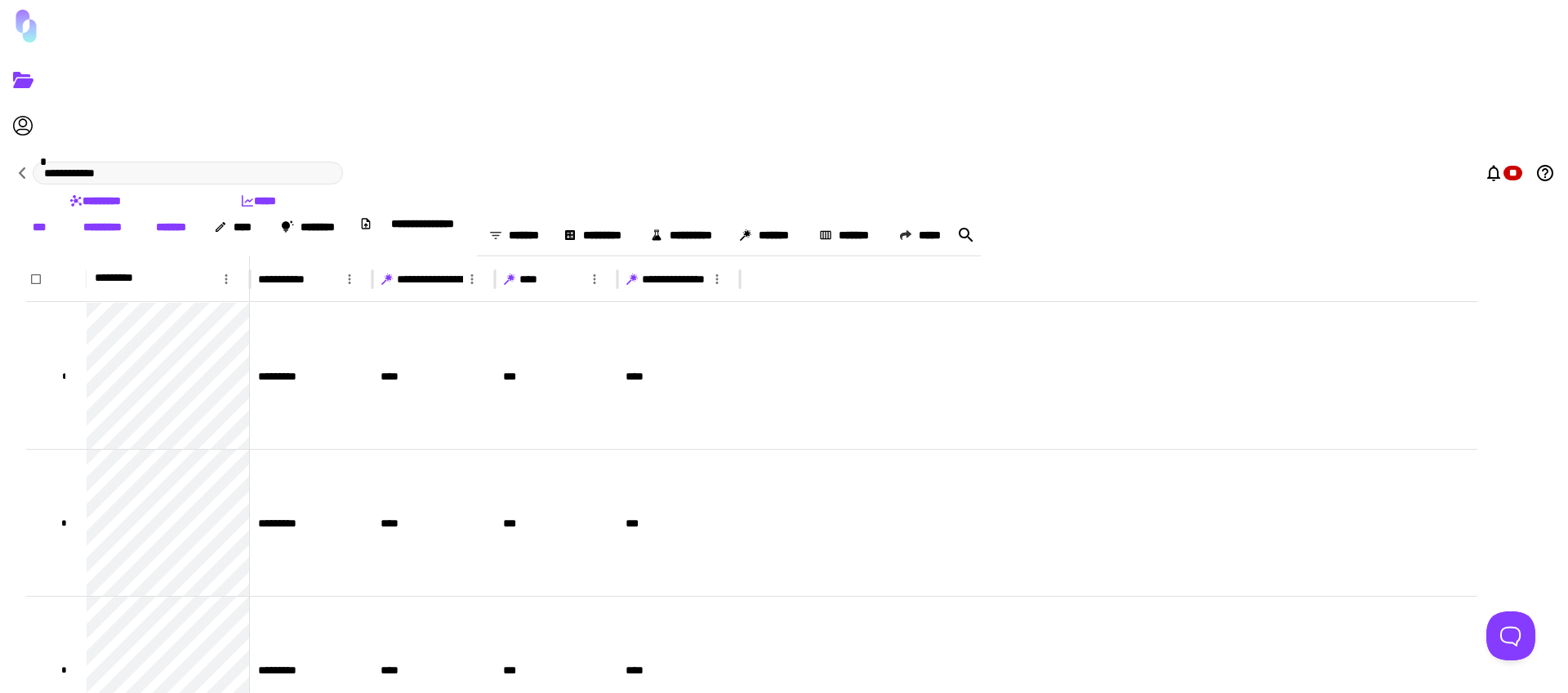 drag, startPoint x: 452, startPoint y: 173, endPoint x: 480, endPoint y: 175, distance: 28.071338 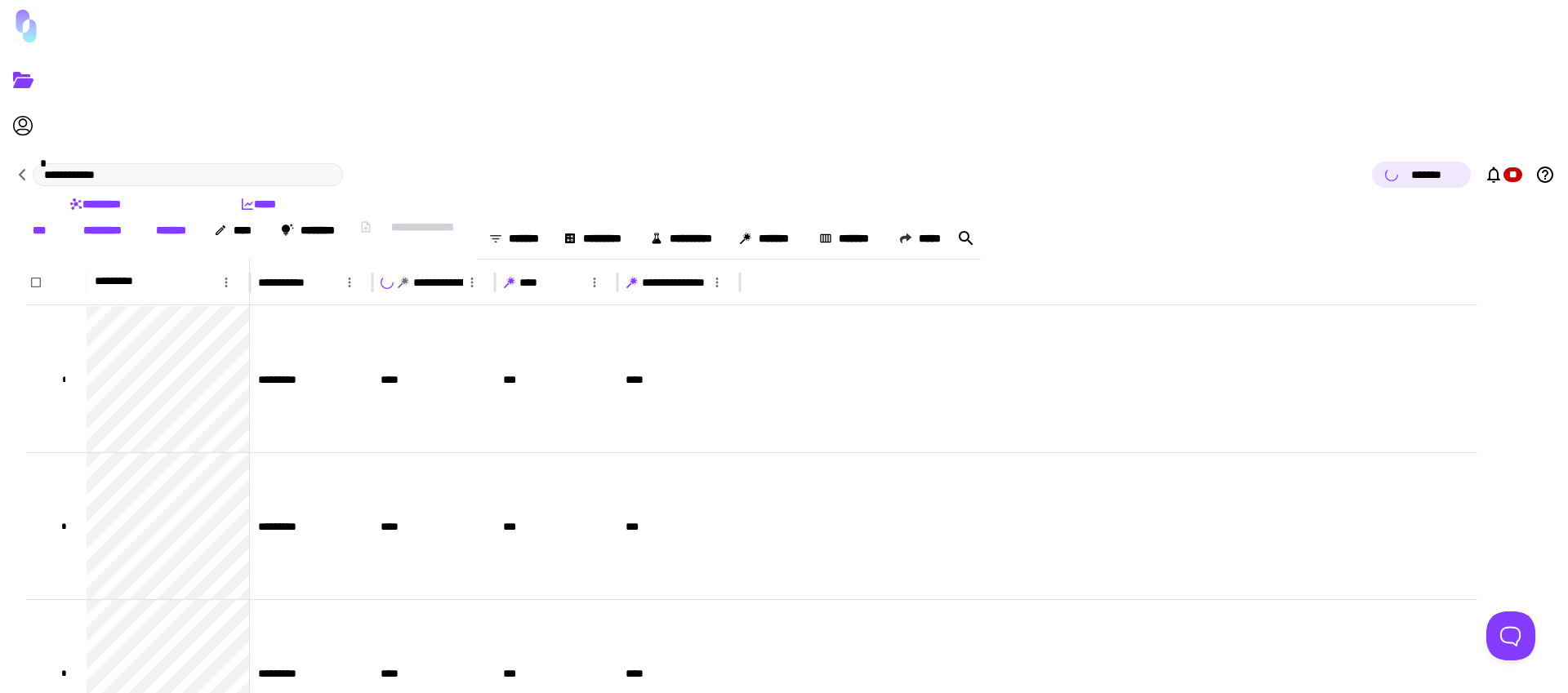 click at bounding box center (400, 285) 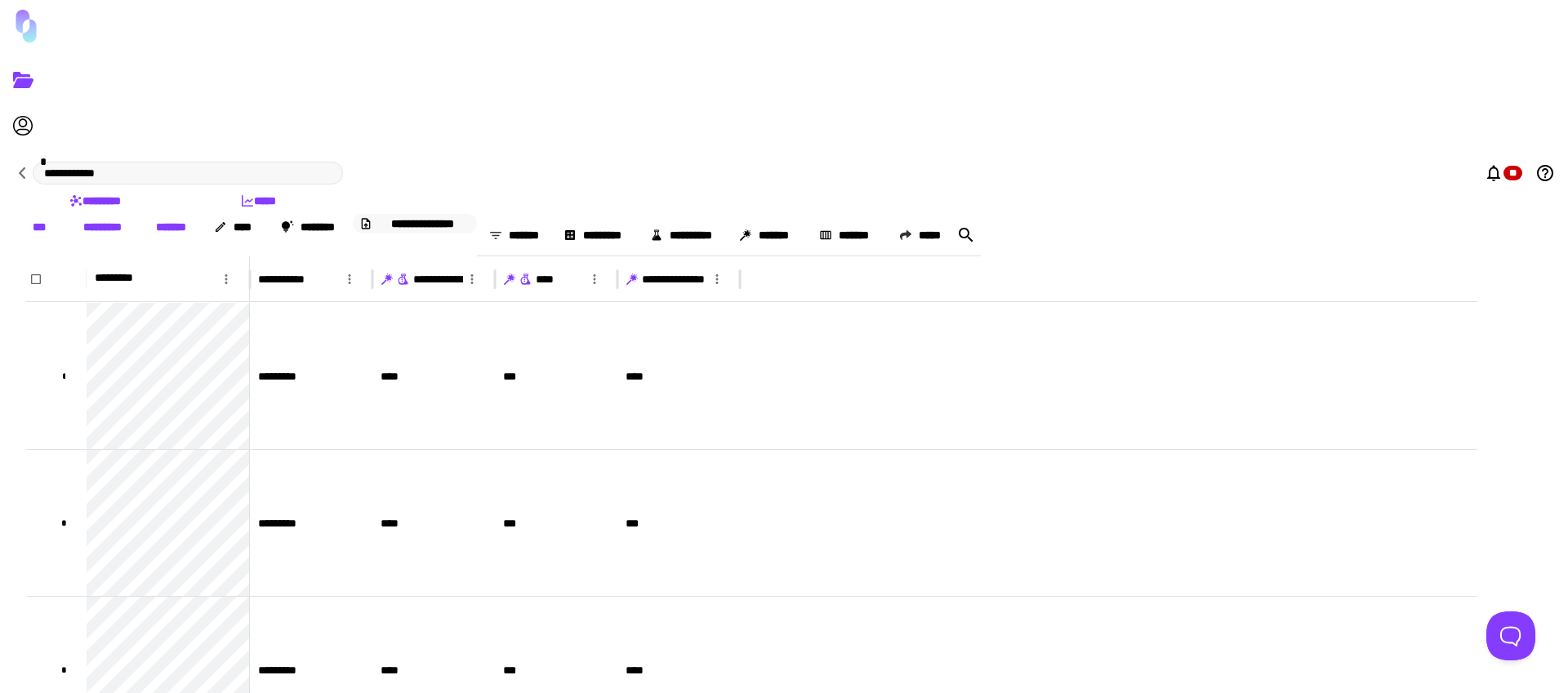 click on "**********" at bounding box center (423, 224) 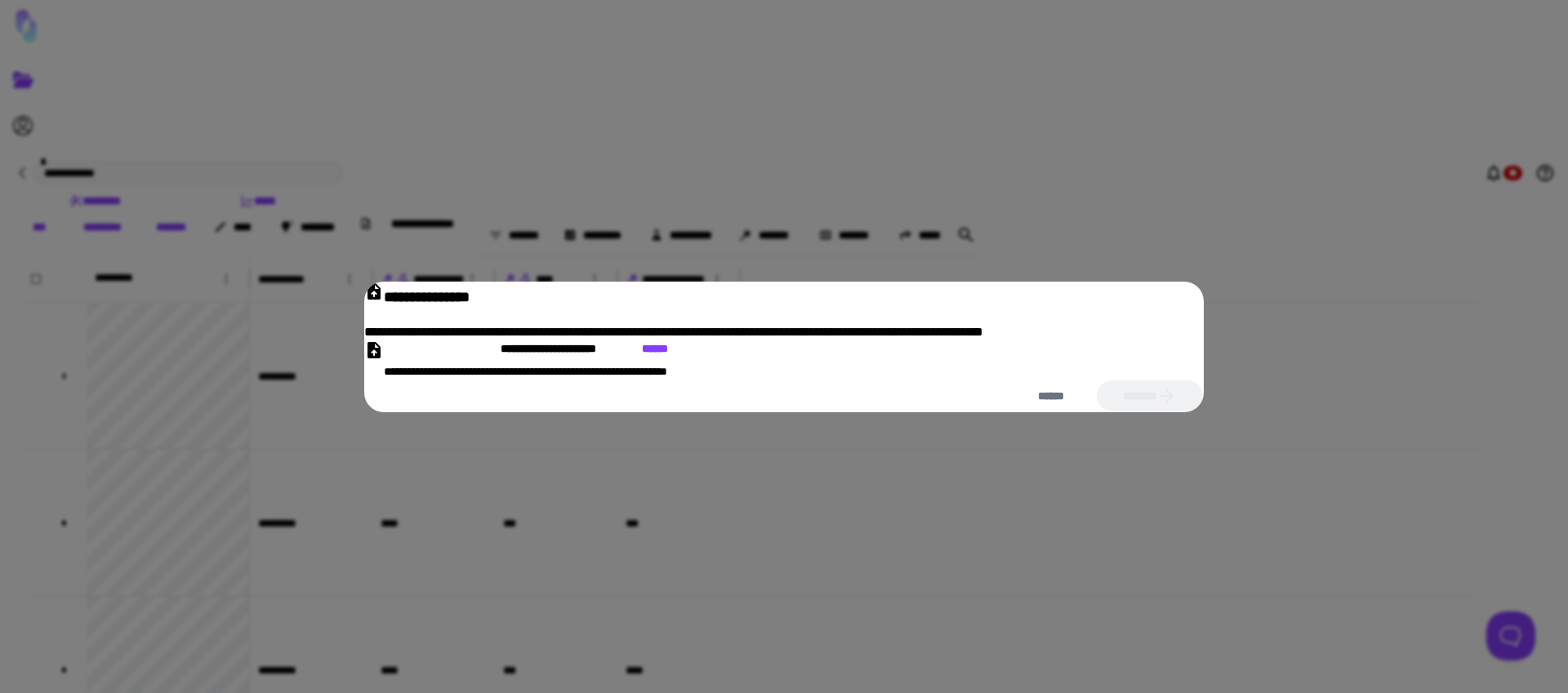 click on "**********" at bounding box center (784, 360) 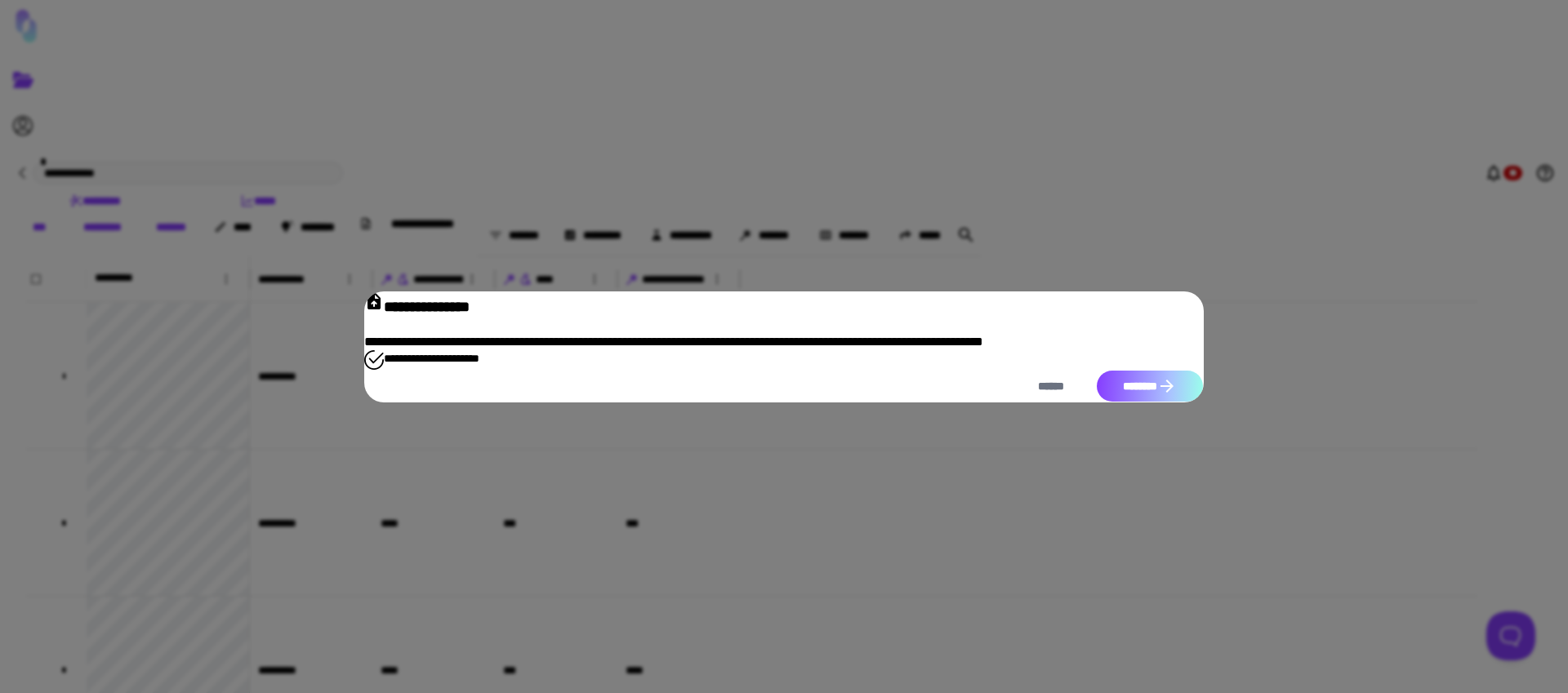click on "********" at bounding box center (1150, 386) 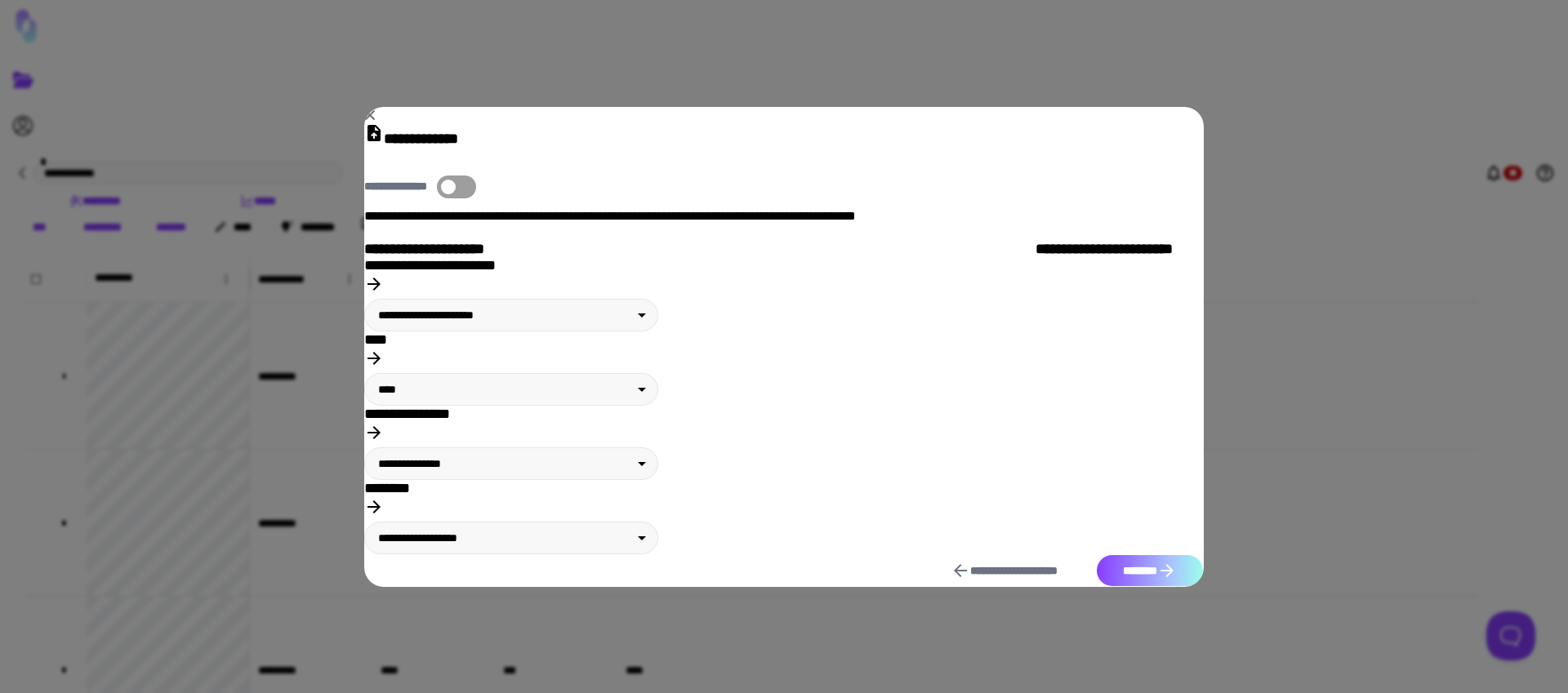 click on "********" at bounding box center (1150, 571) 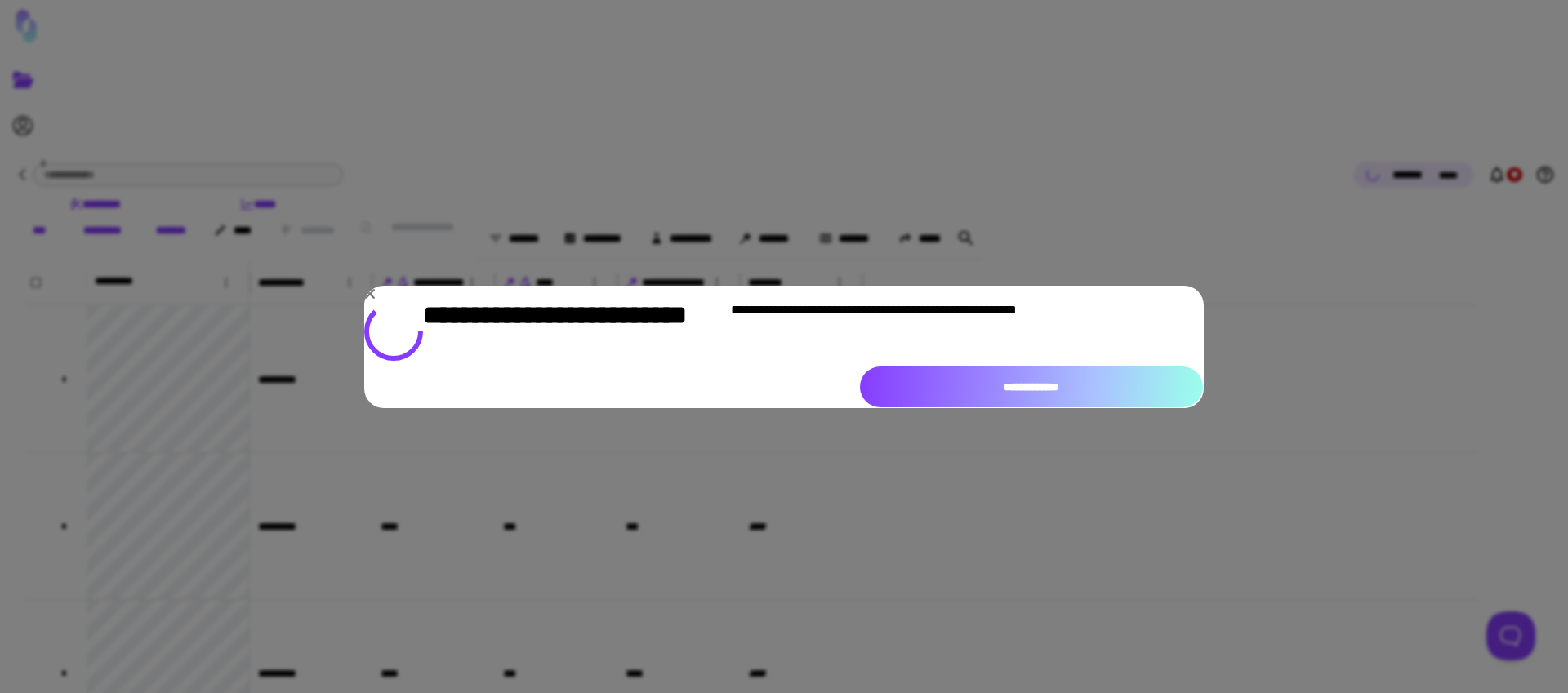 click on "**********" at bounding box center (1031, 387) 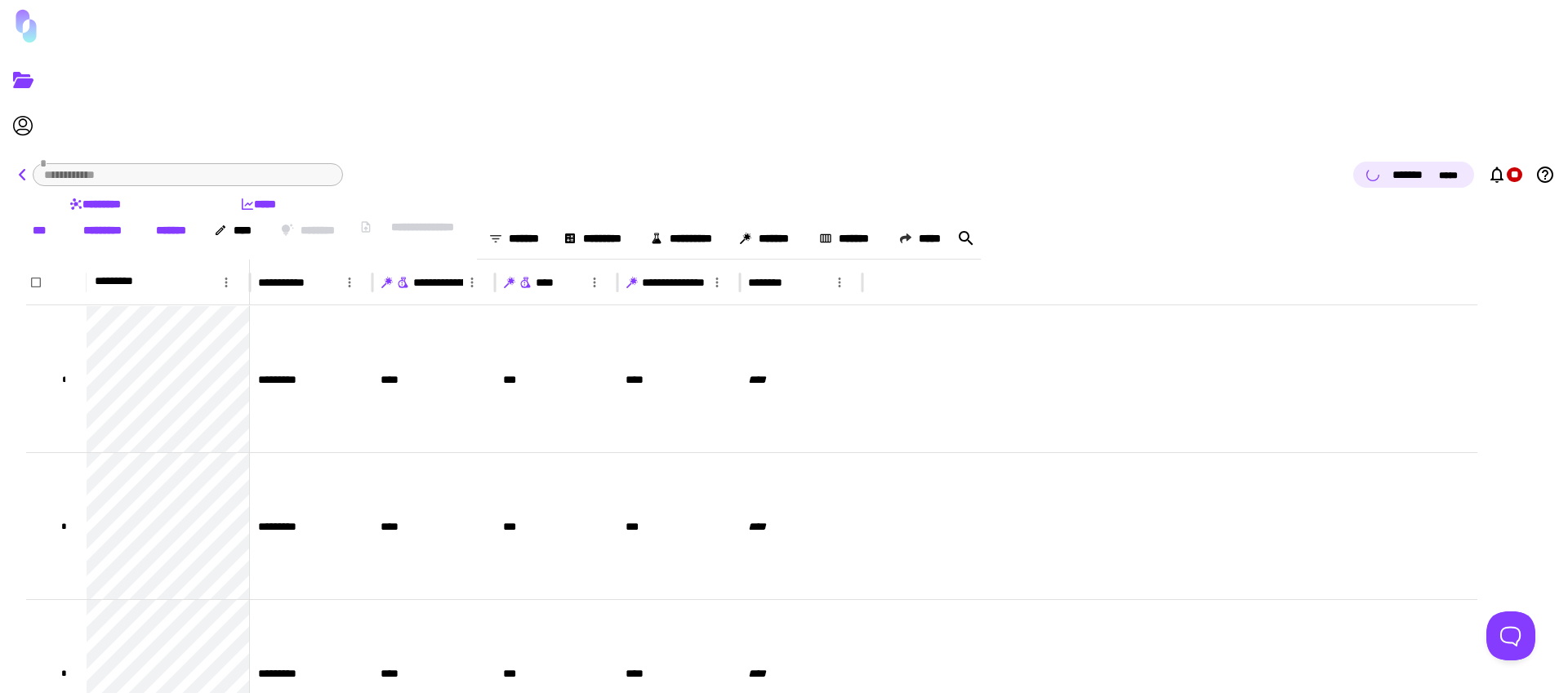 click at bounding box center [23, 175] 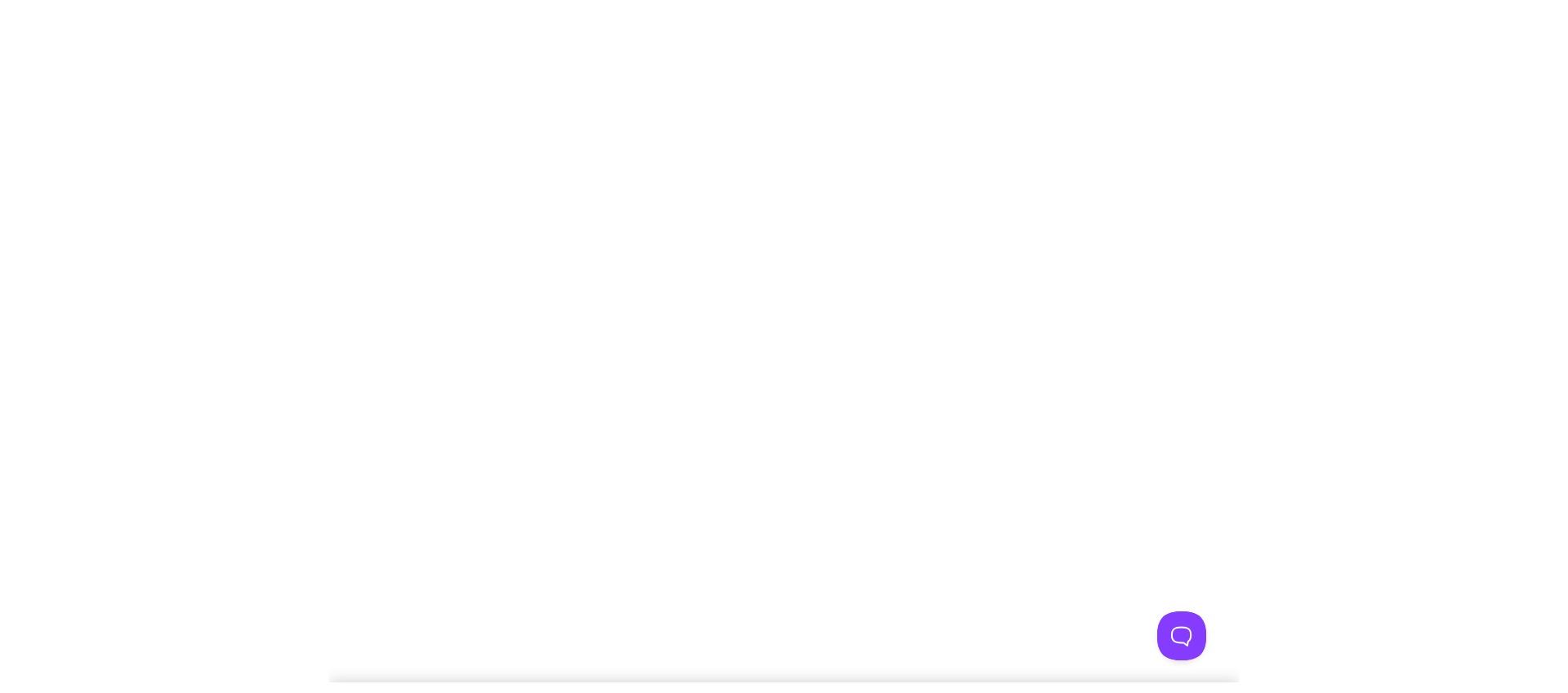 scroll, scrollTop: 0, scrollLeft: 0, axis: both 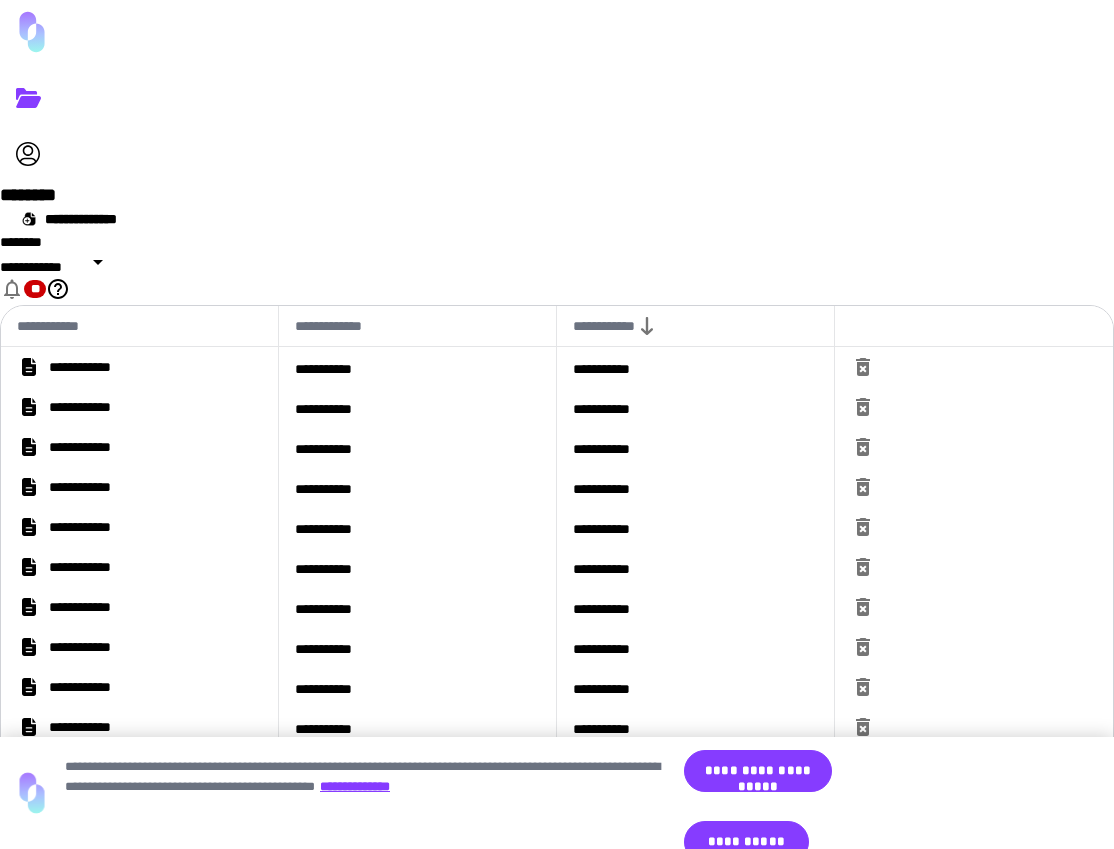 click on "**********" at bounding box center (836, 772) 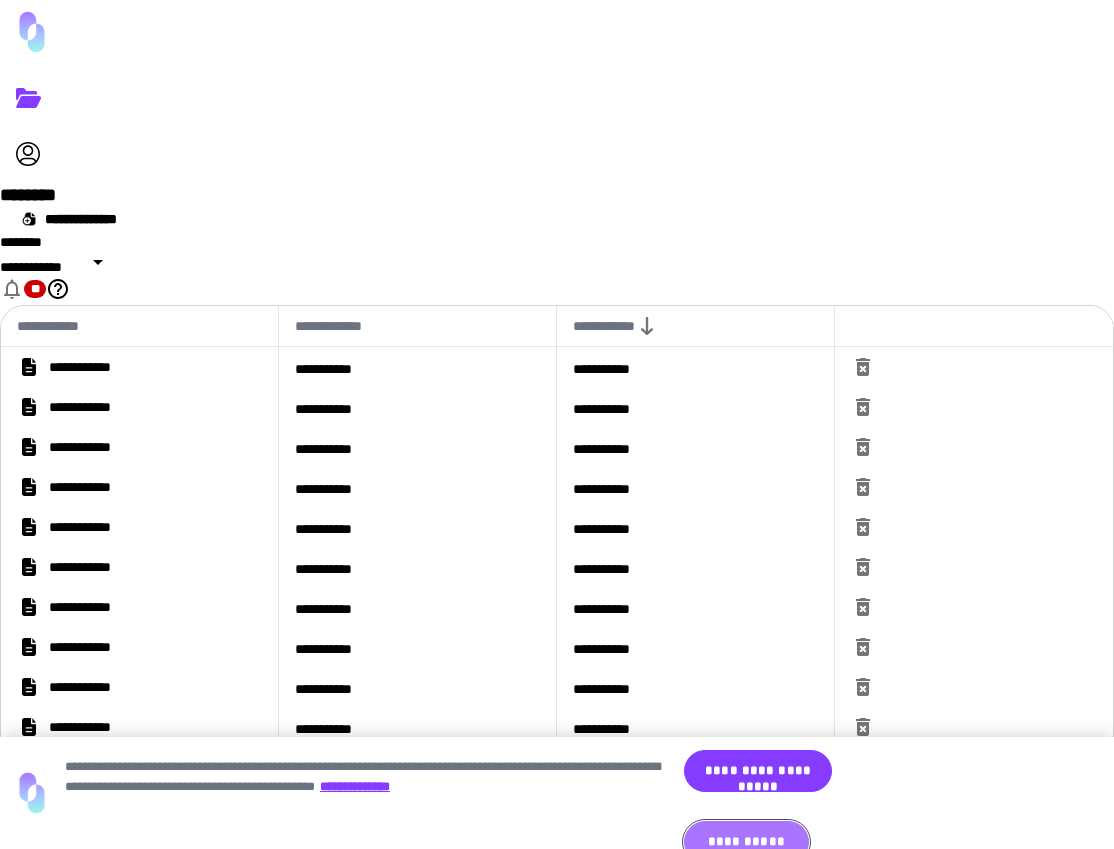 drag, startPoint x: 918, startPoint y: 825, endPoint x: 901, endPoint y: 776, distance: 51.86521 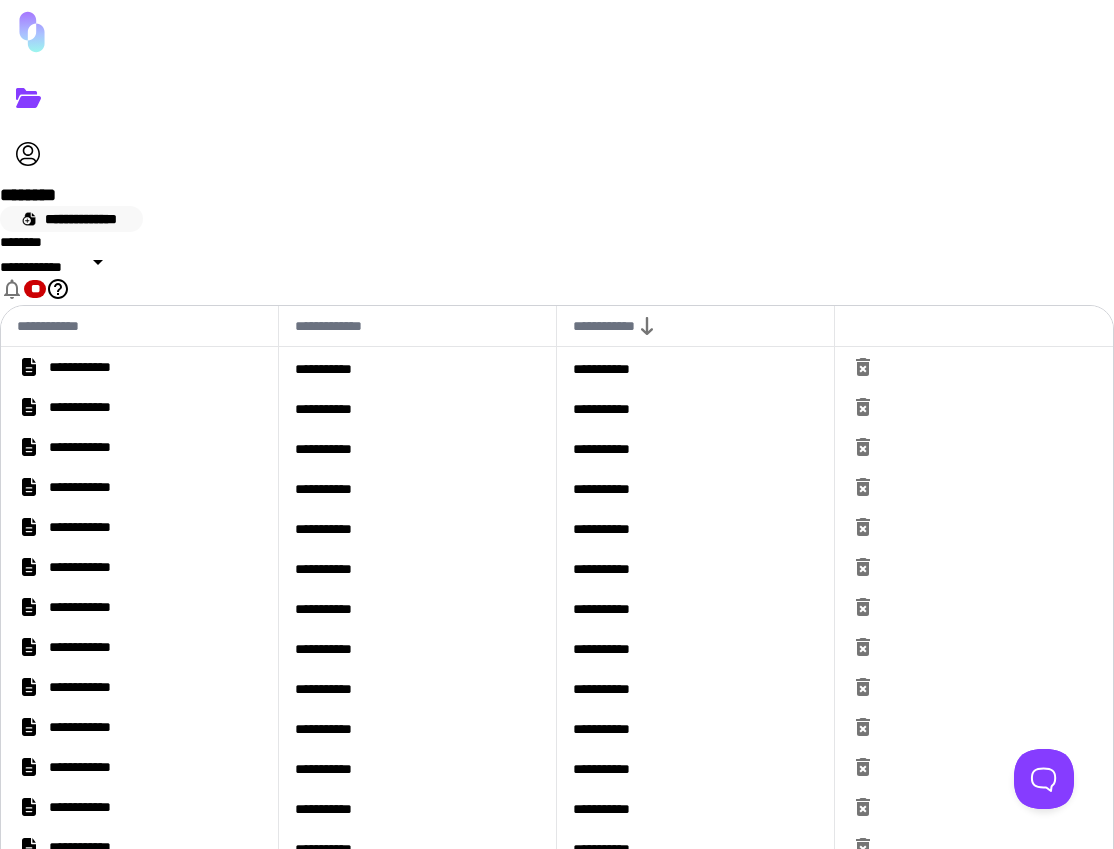 click on "**********" at bounding box center [71, 219] 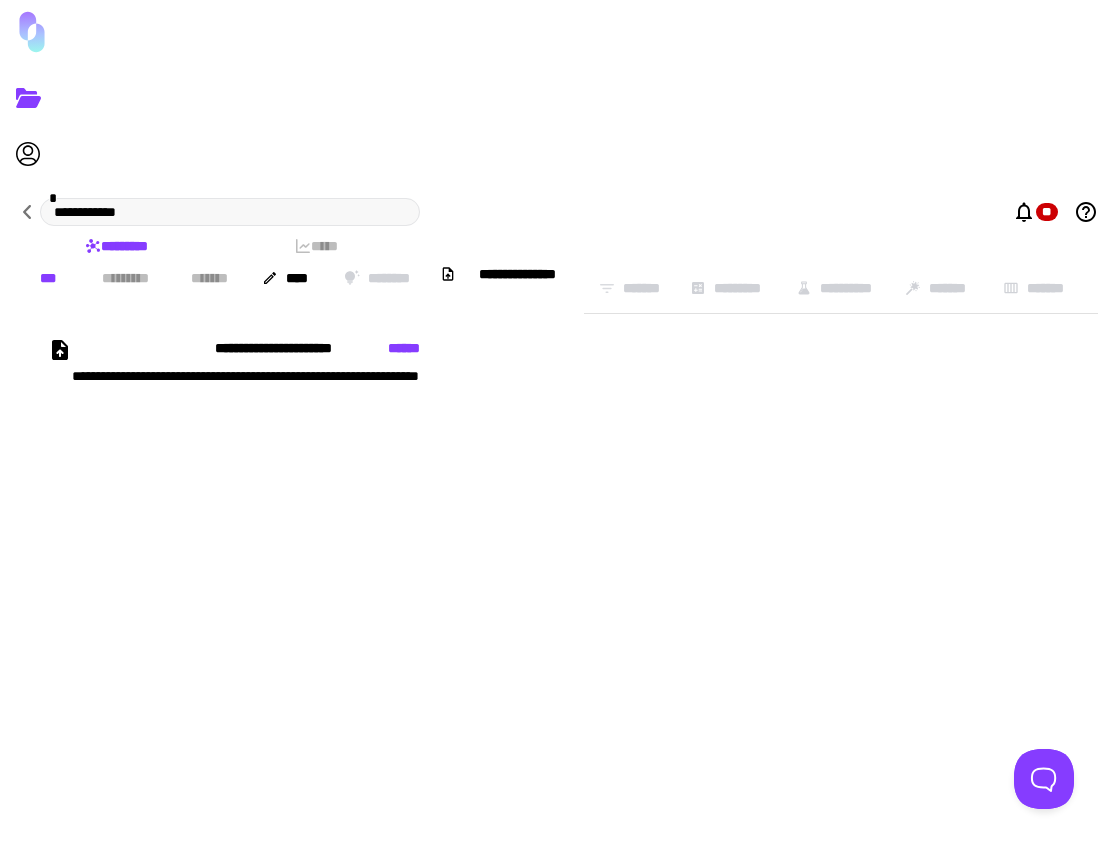 click on "**********" at bounding box center [410, 428] 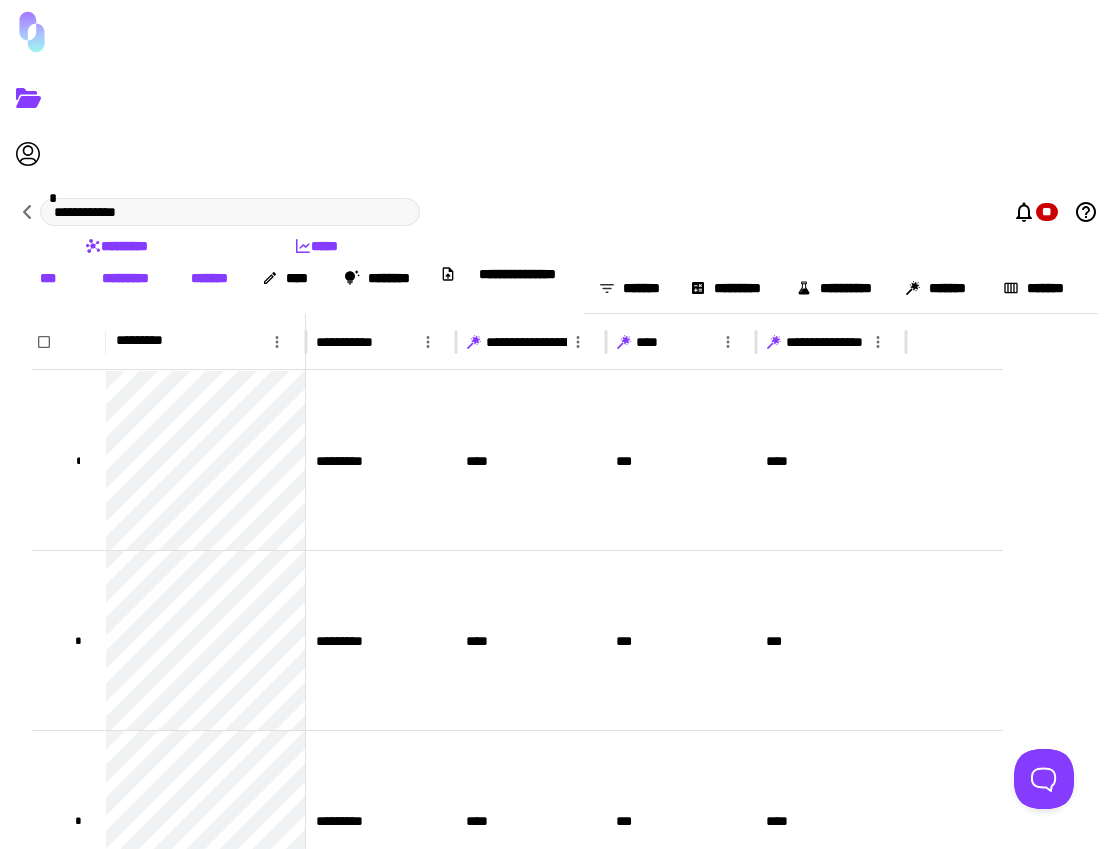 click at bounding box center (470, 345) 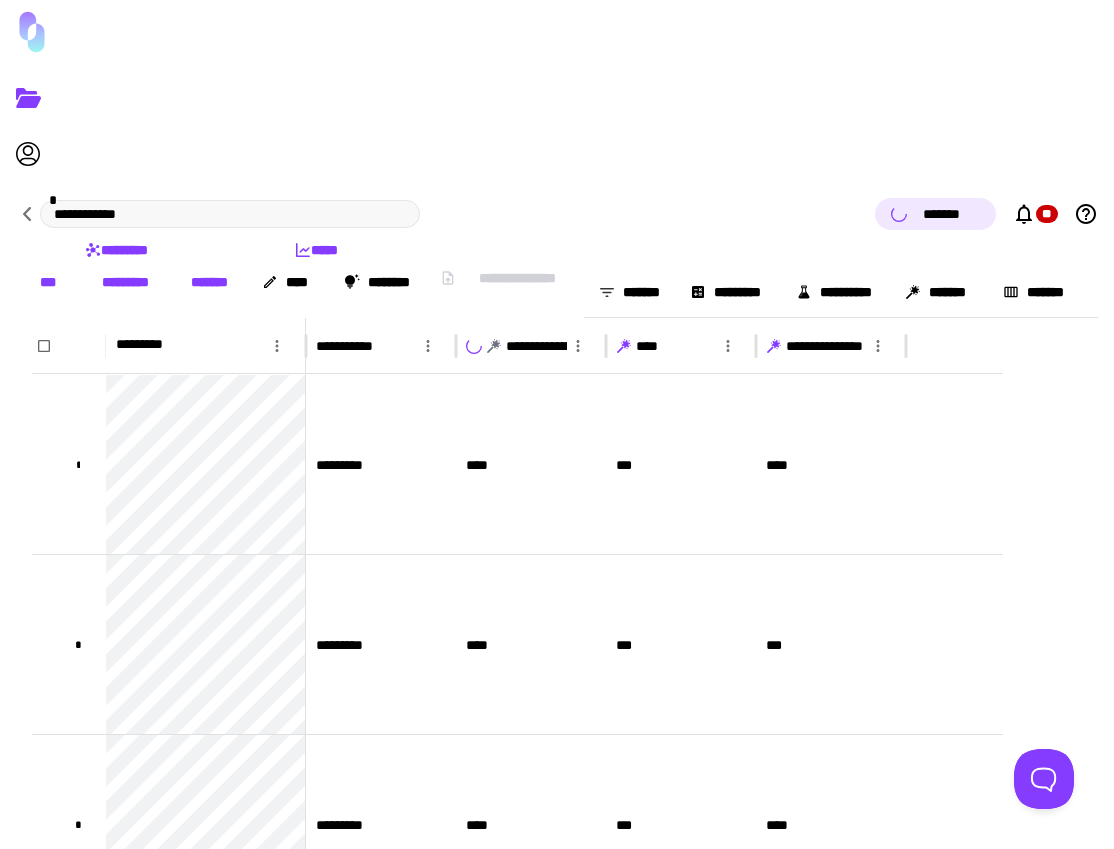 click at bounding box center (495, 343) 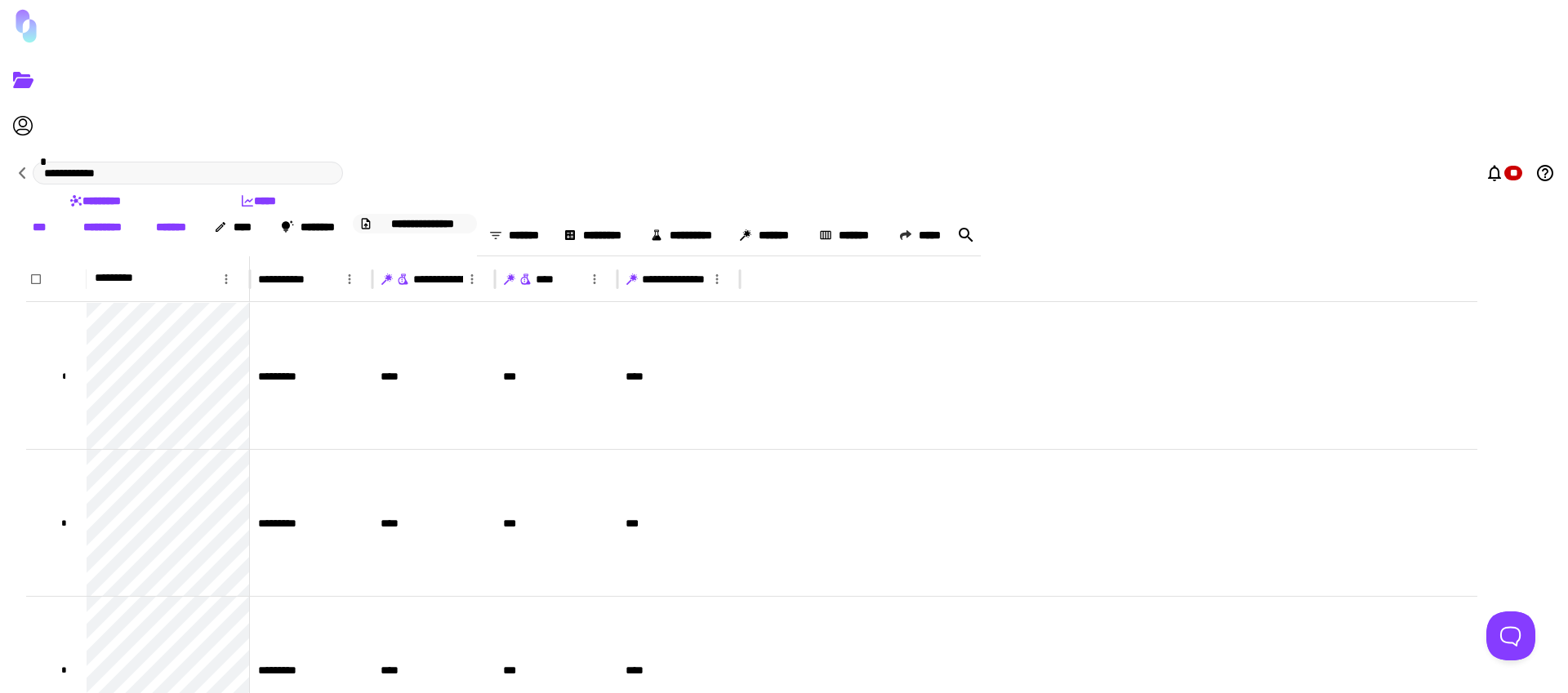 click on "**********" at bounding box center (423, 224) 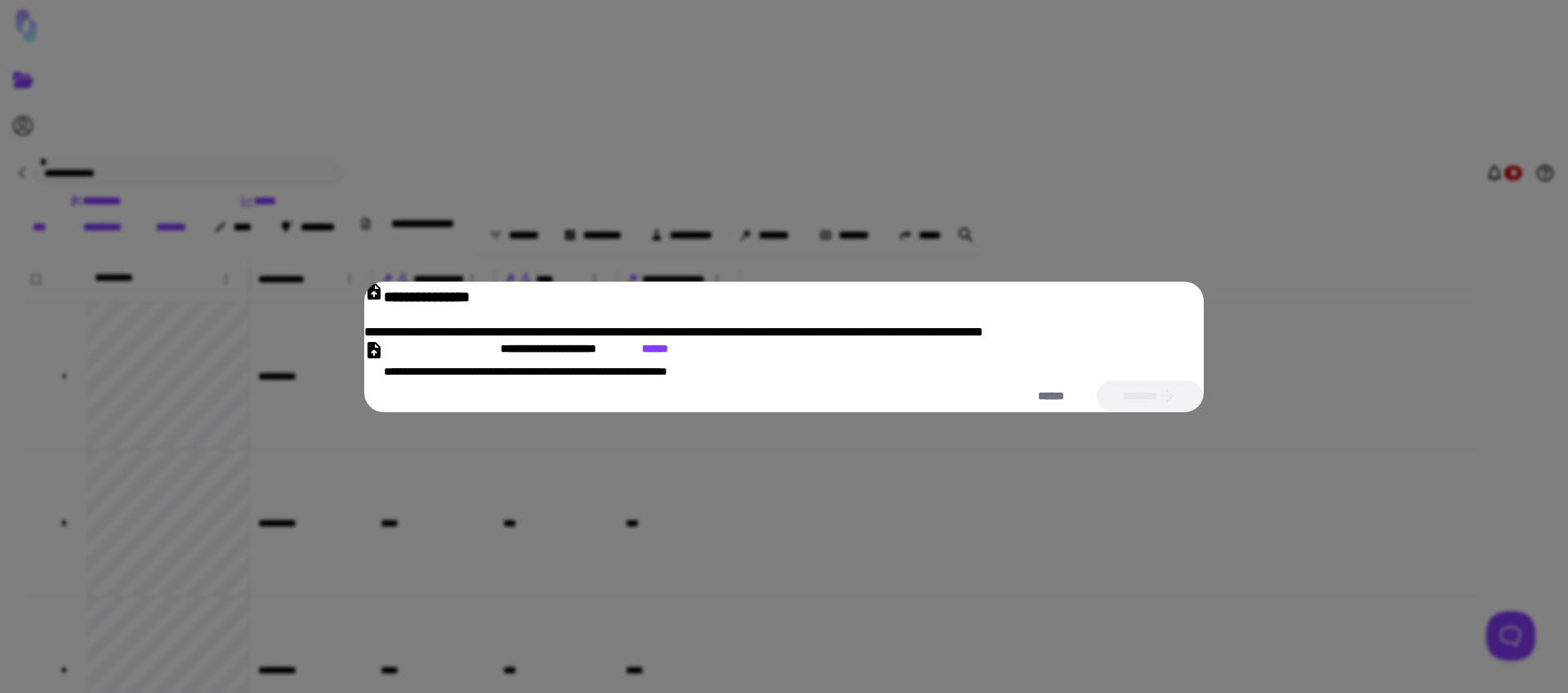 click at bounding box center [374, 349] 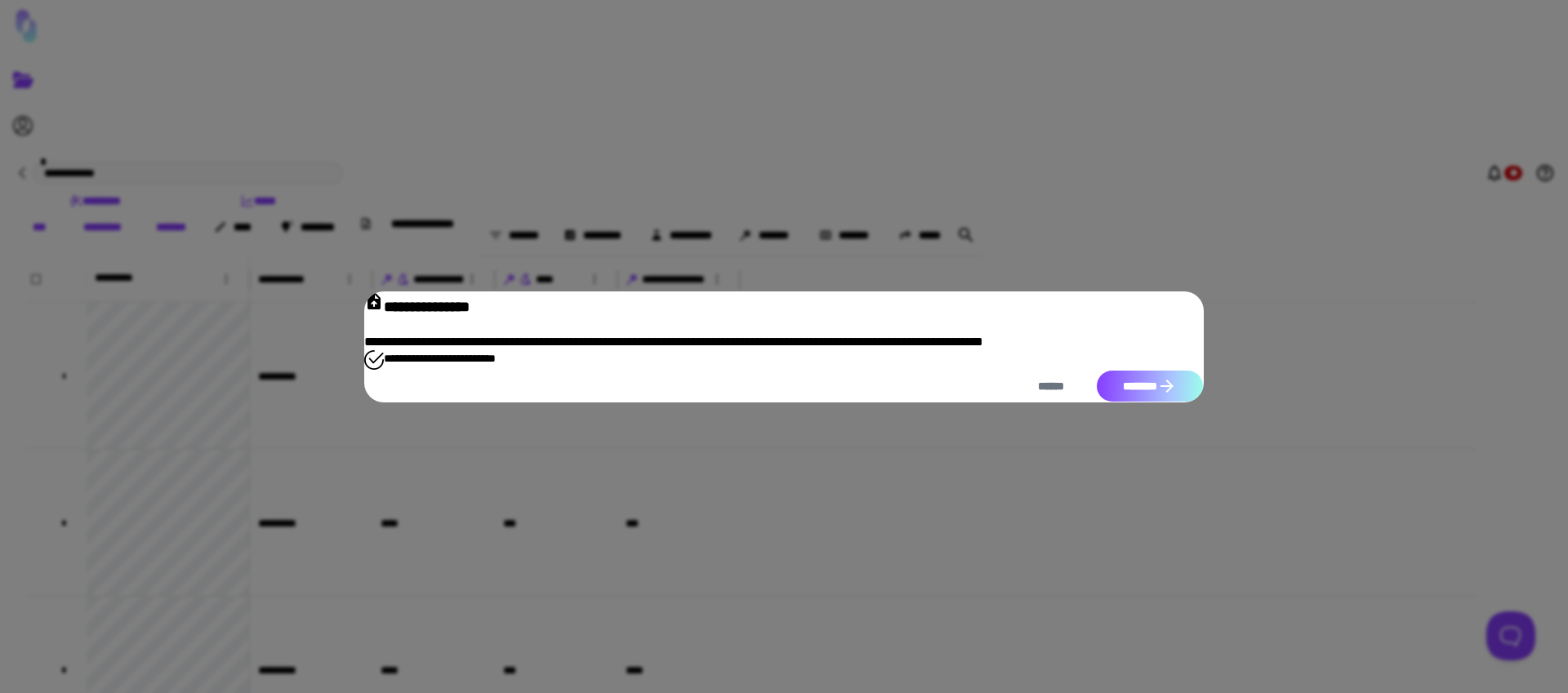 click on "********" at bounding box center [1150, 386] 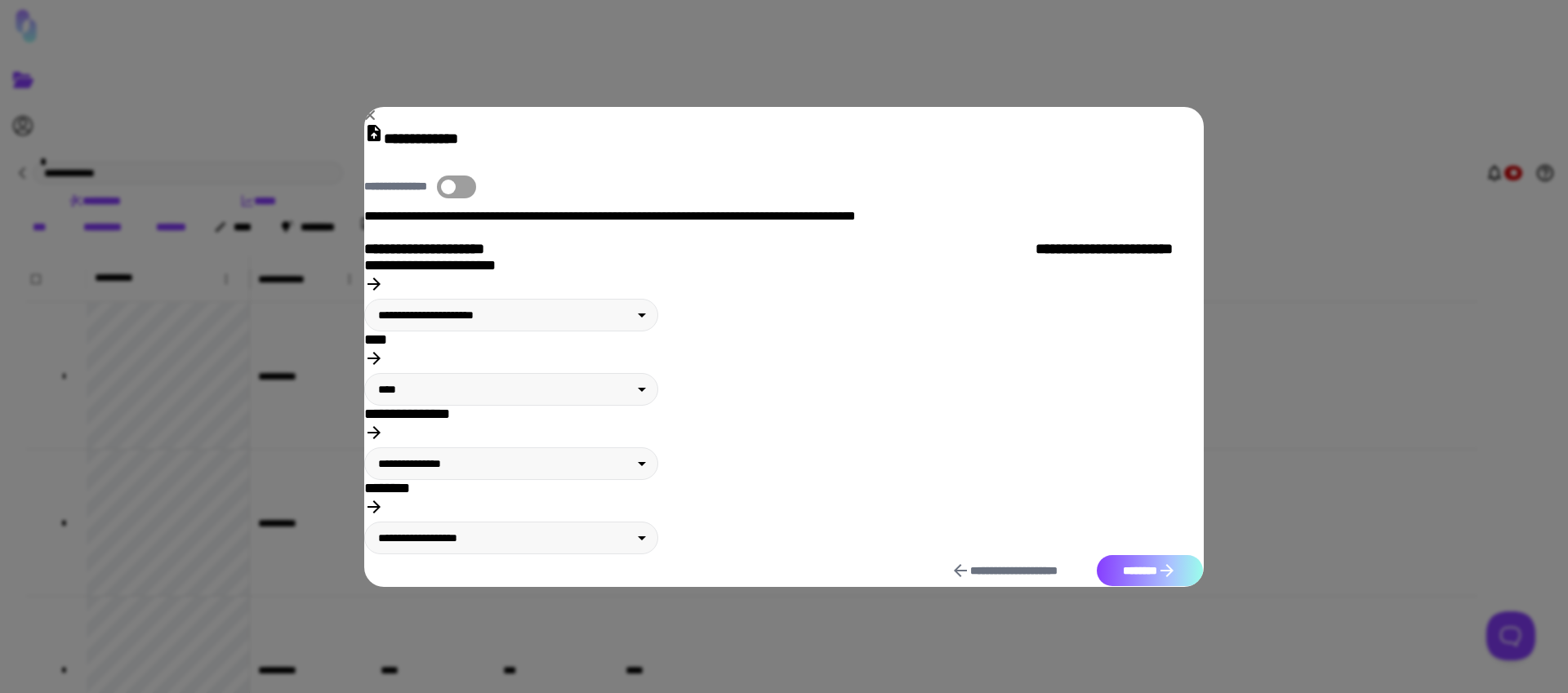 click on "********" at bounding box center (1150, 571) 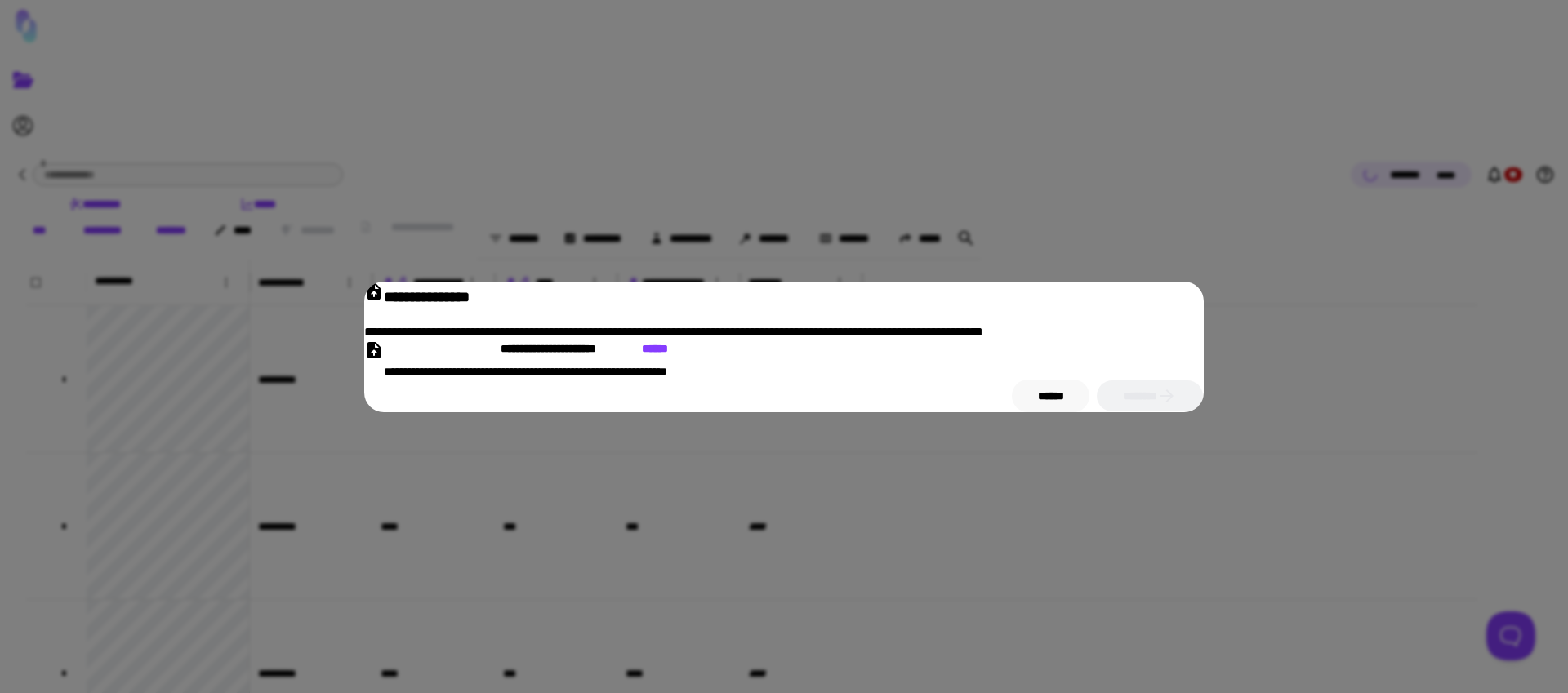 click on "******" at bounding box center (1050, 396) 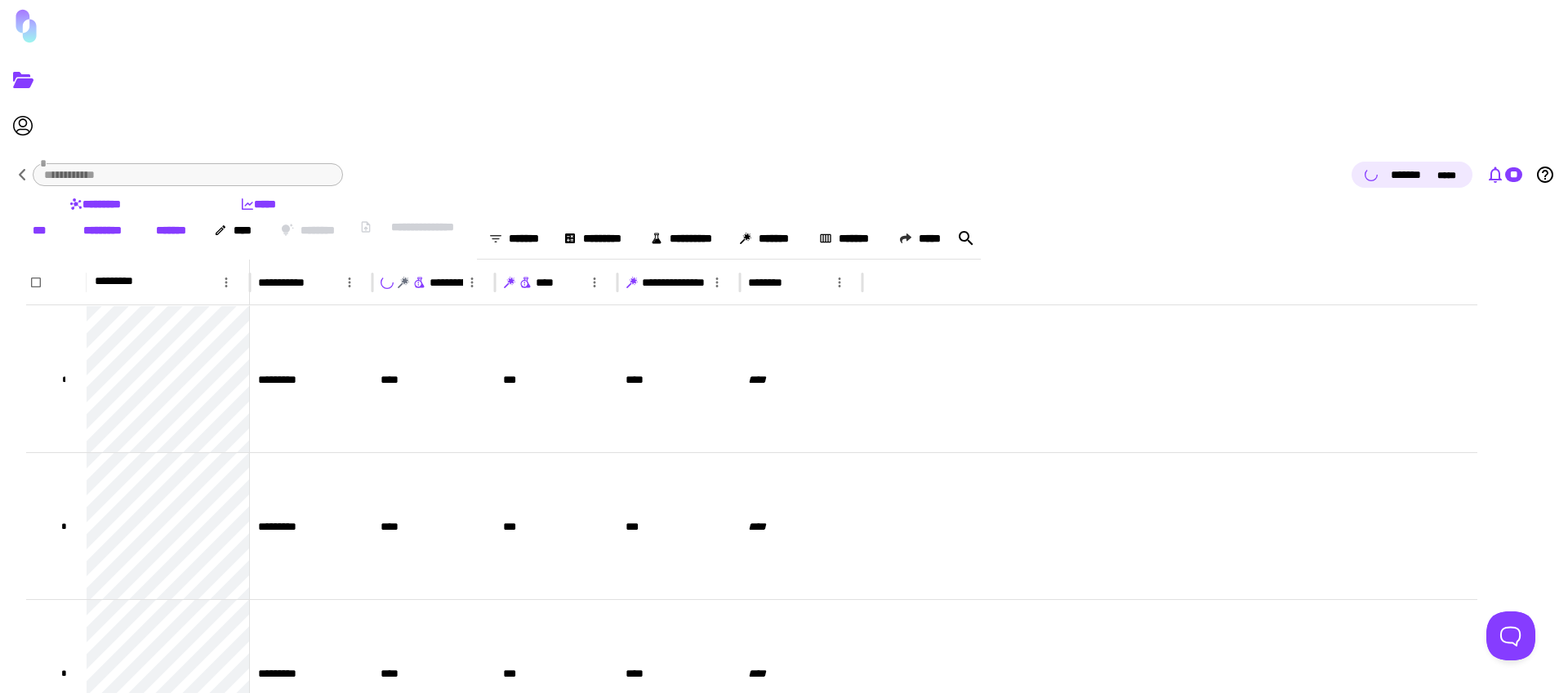 click at bounding box center (1495, 175) 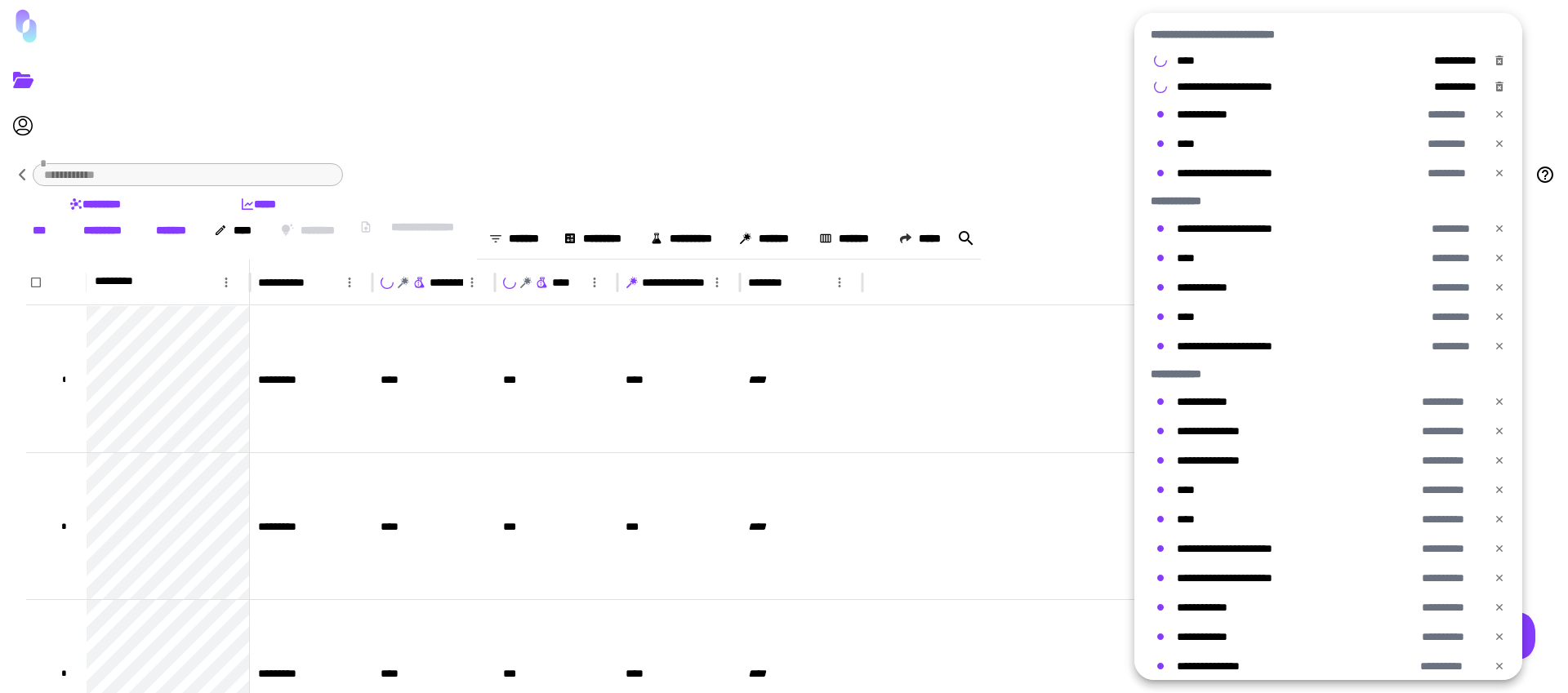click at bounding box center (784, 346) 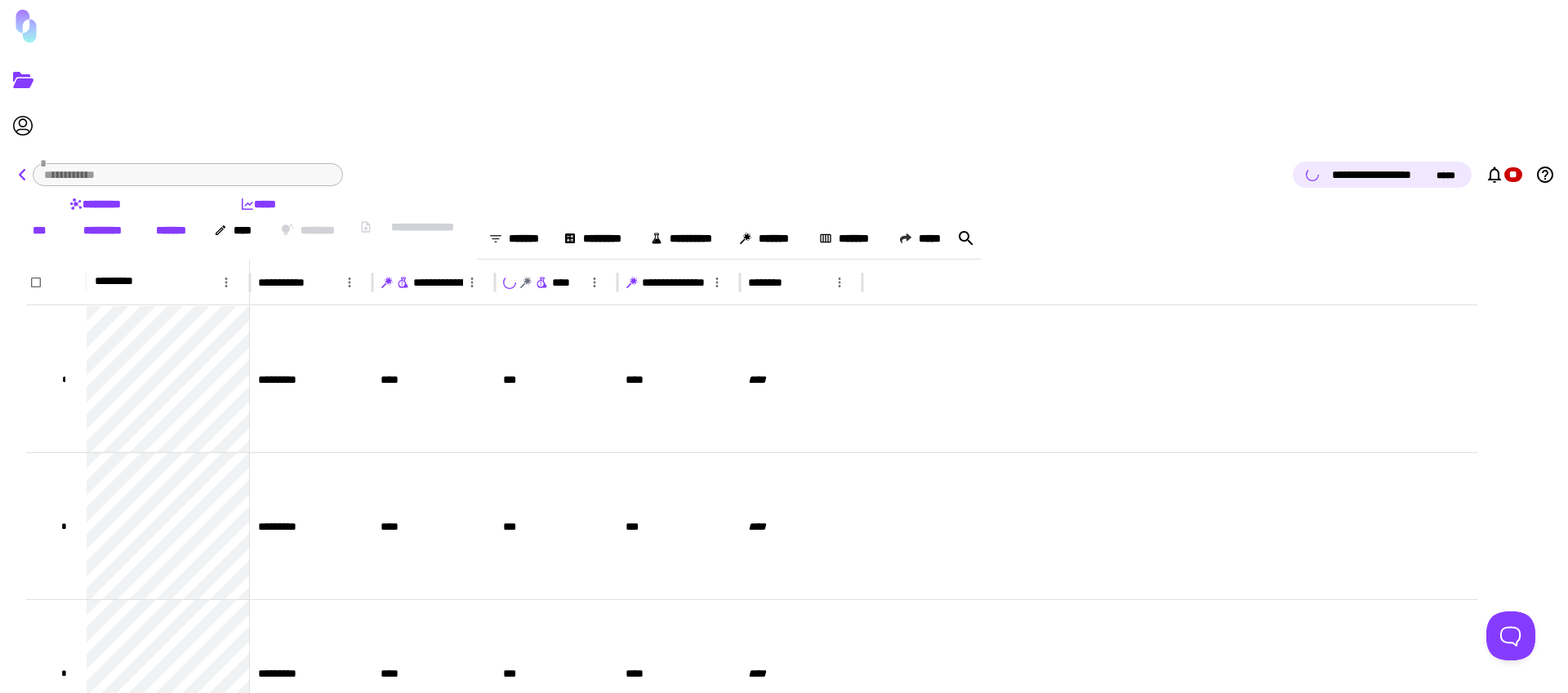 click at bounding box center [23, 175] 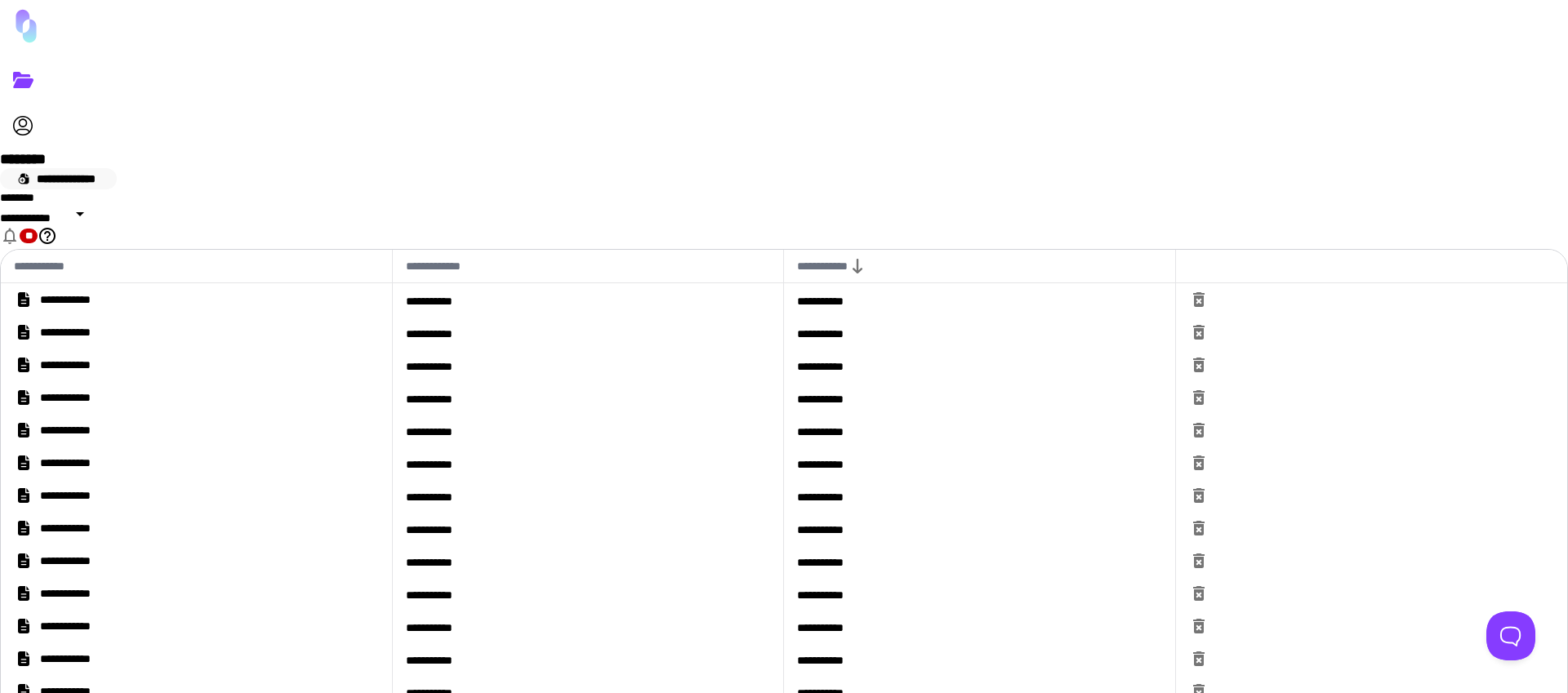 click on "**********" at bounding box center (58, 179) 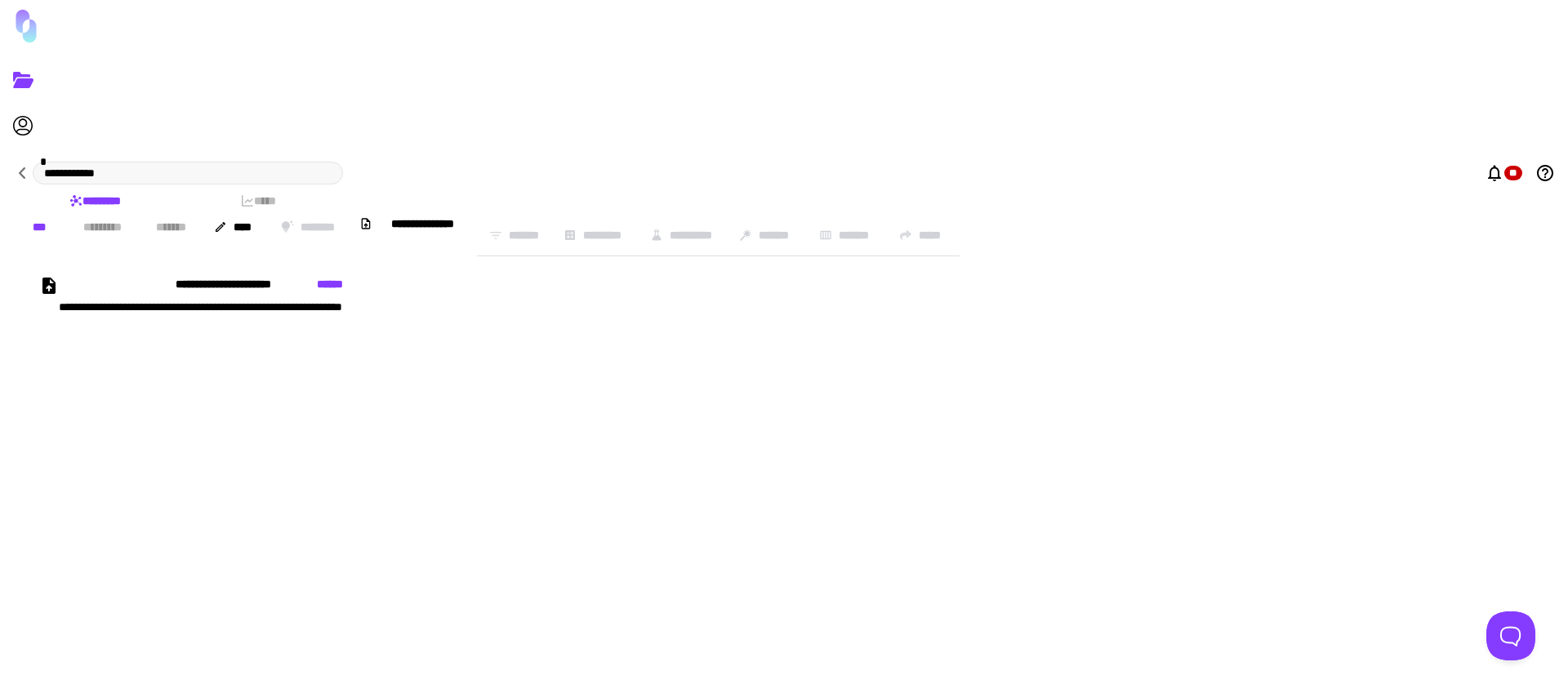 click on "**********" at bounding box center (335, 349) 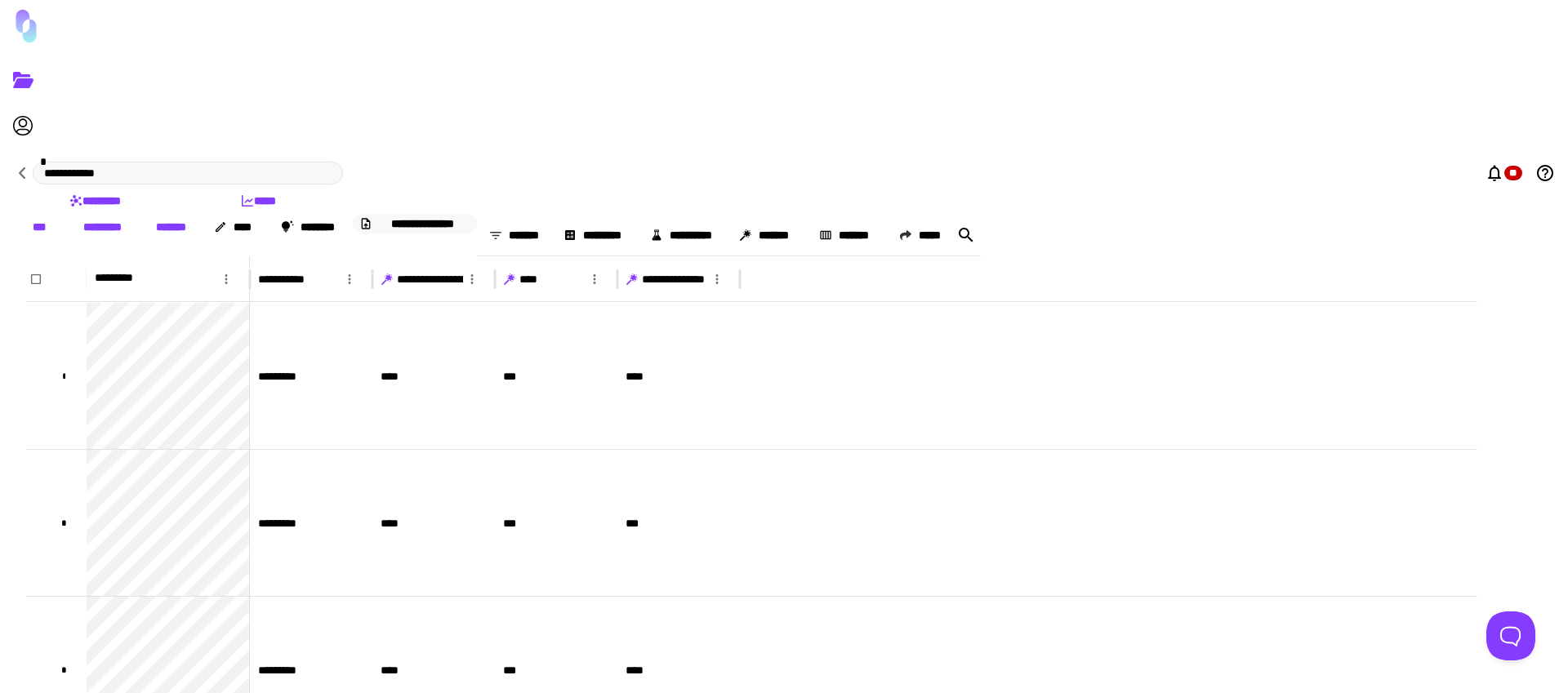 click on "**********" at bounding box center [423, 224] 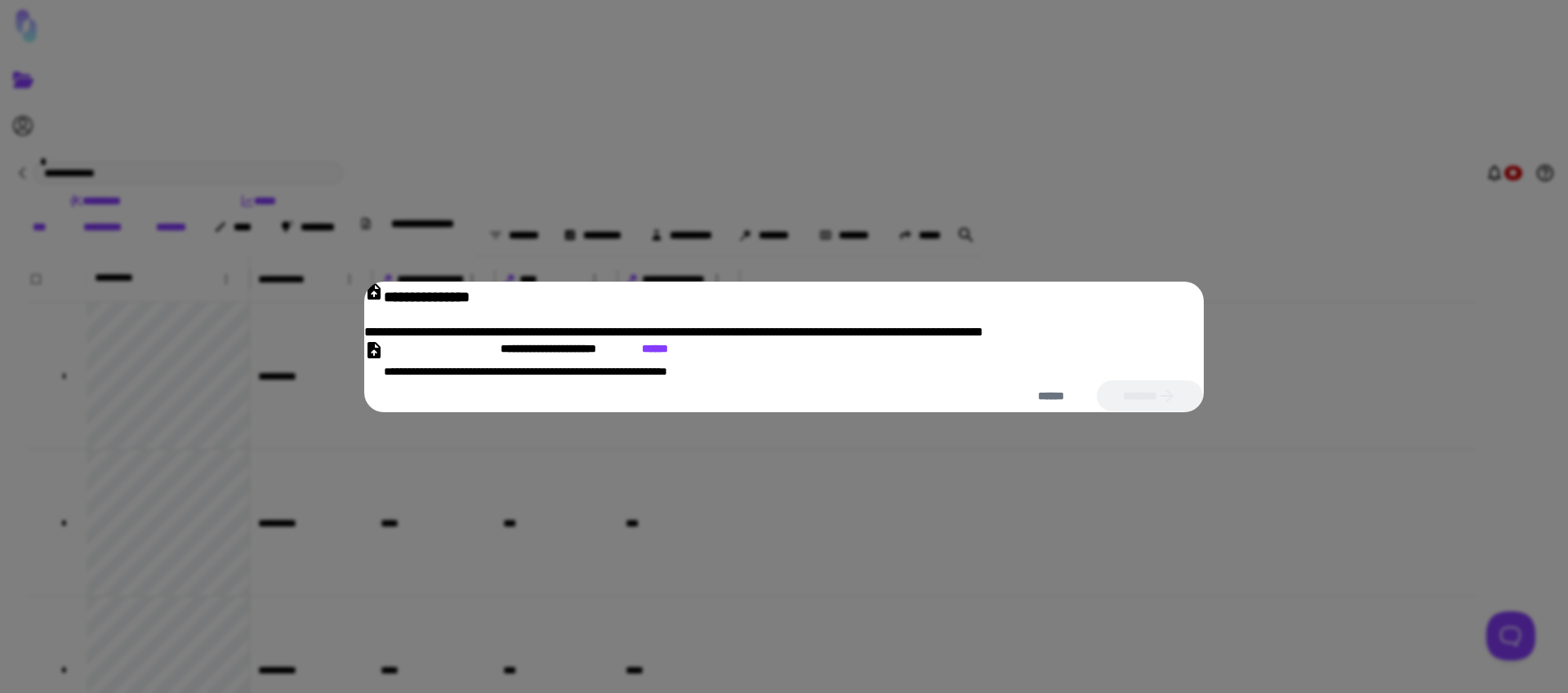 click on "**********" at bounding box center [784, 360] 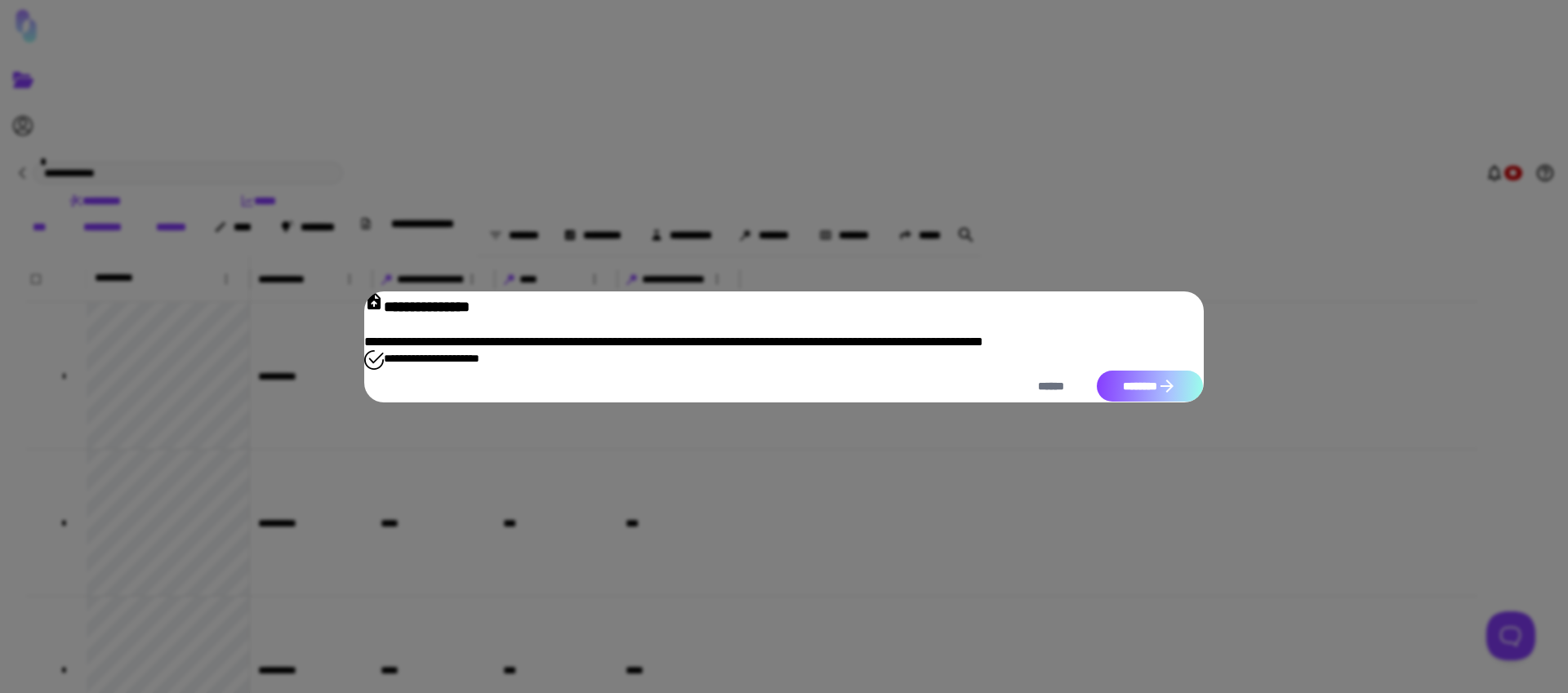 click on "********" at bounding box center (1150, 386) 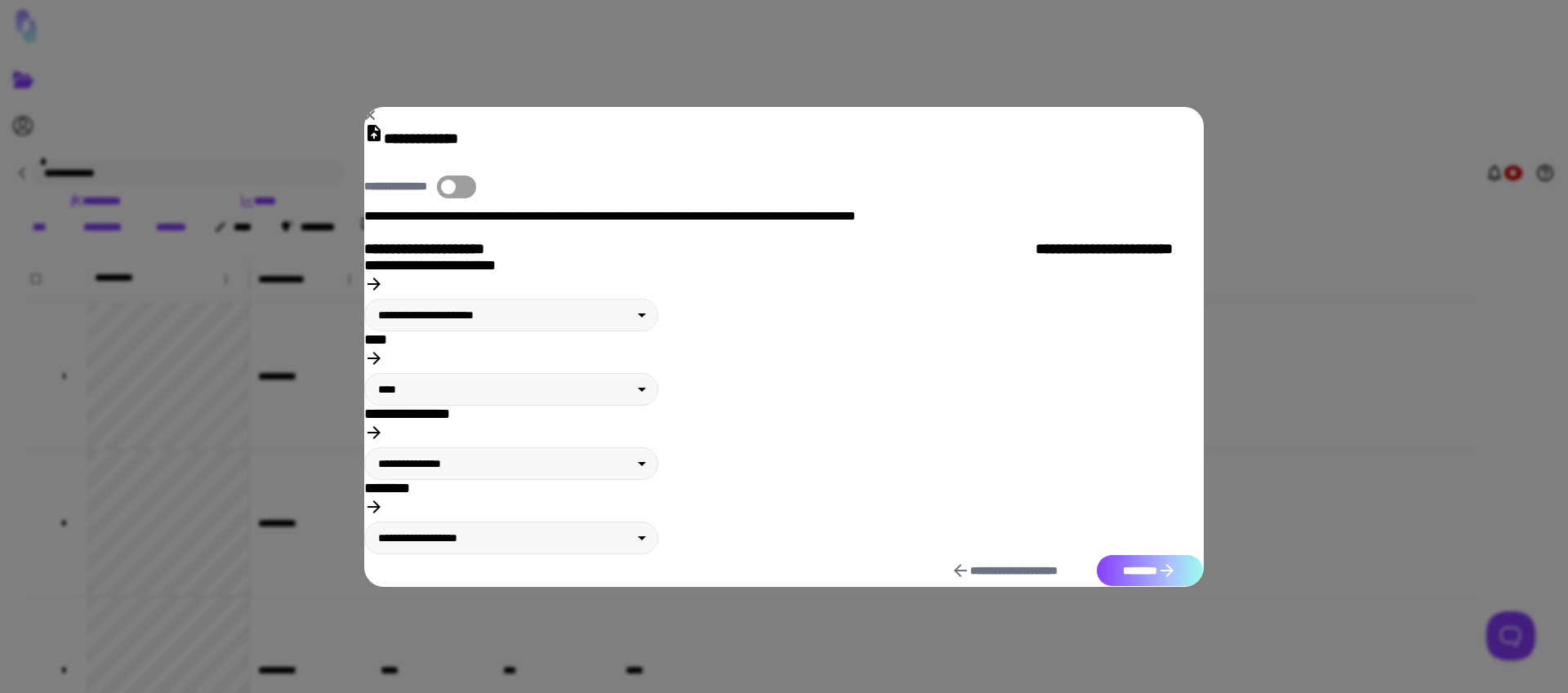 click on "********" at bounding box center (1150, 571) 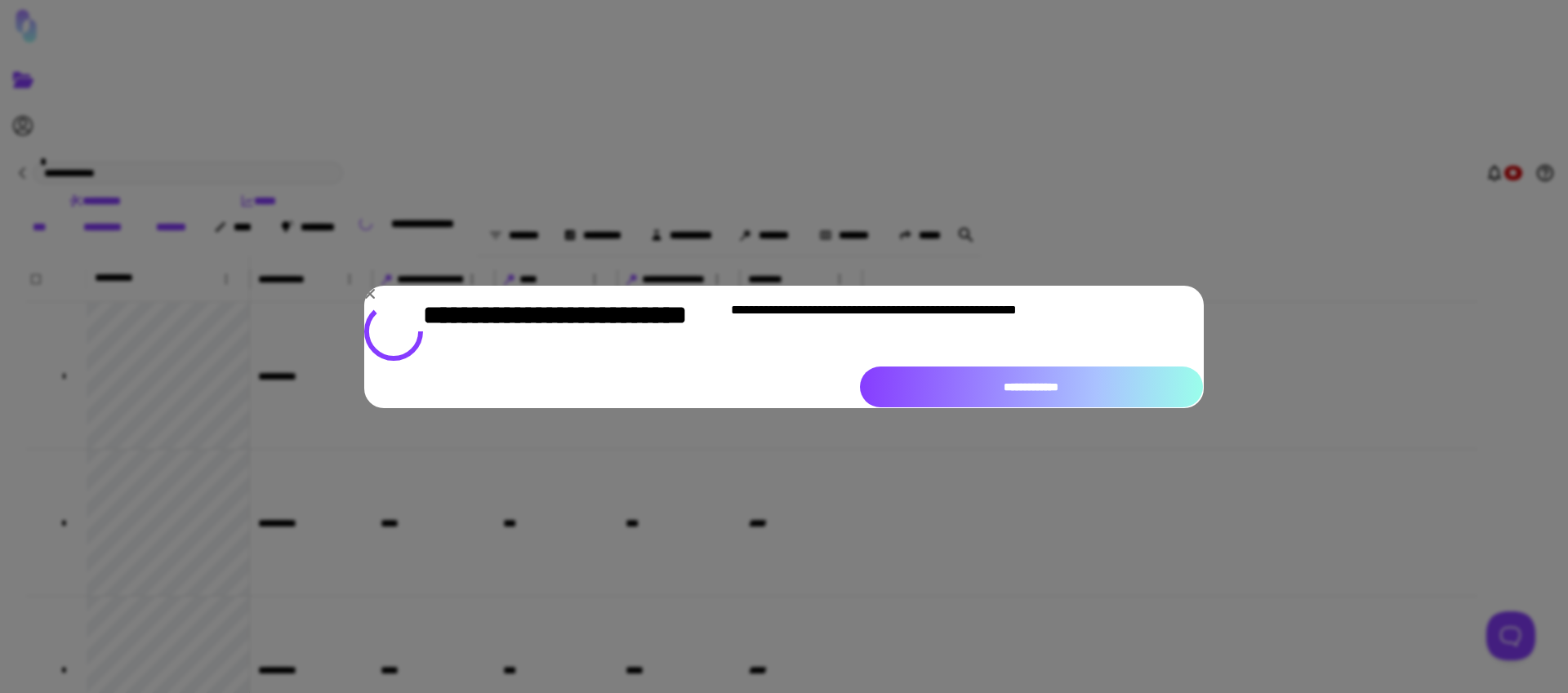 click on "**********" at bounding box center [1031, 387] 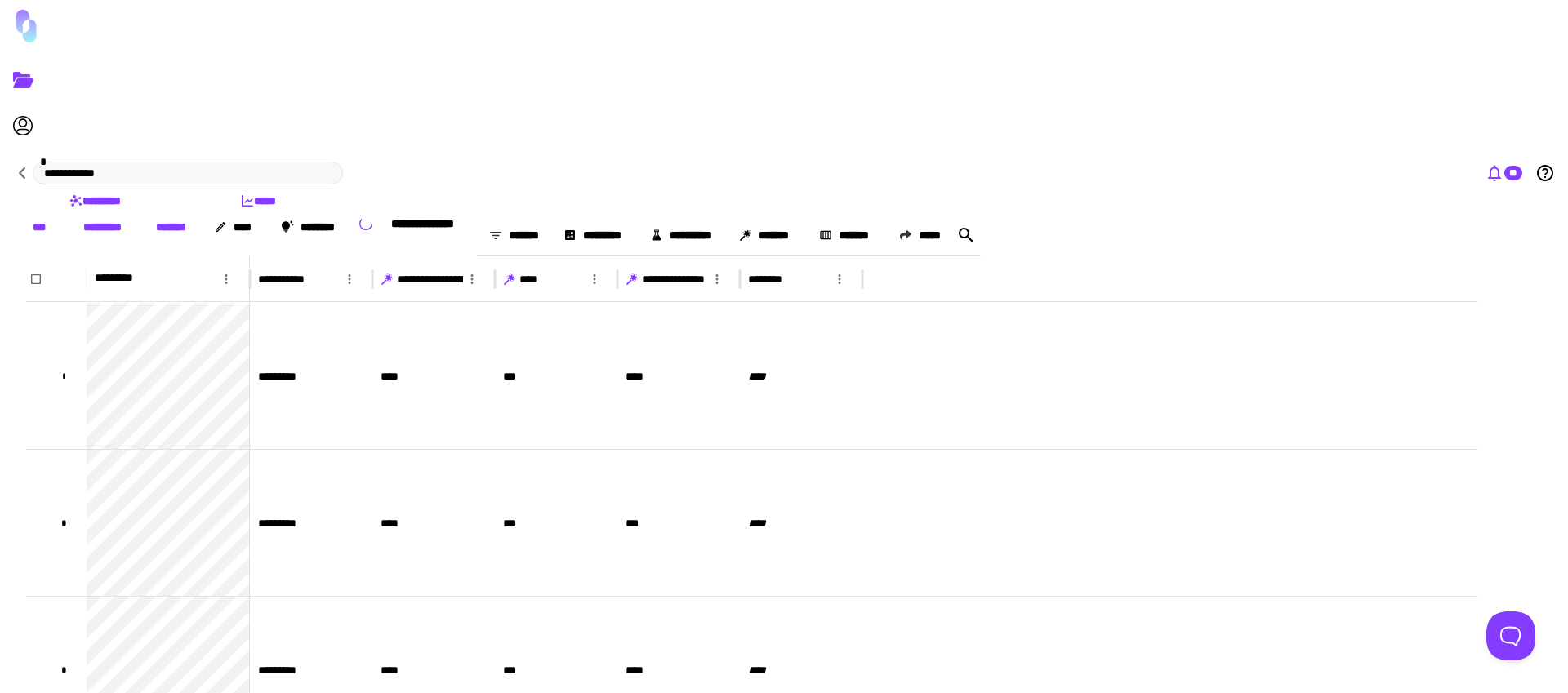 click at bounding box center [1494, 174] 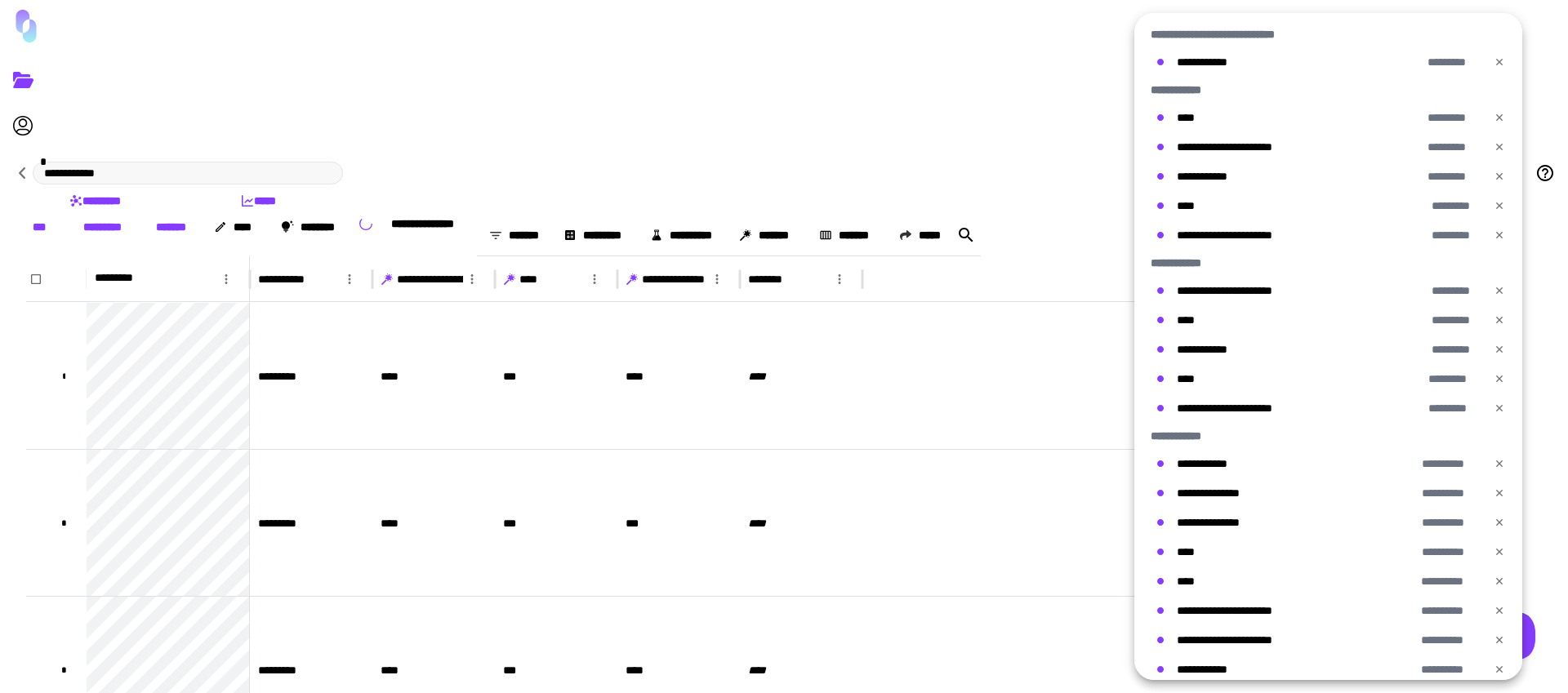 click at bounding box center (784, 346) 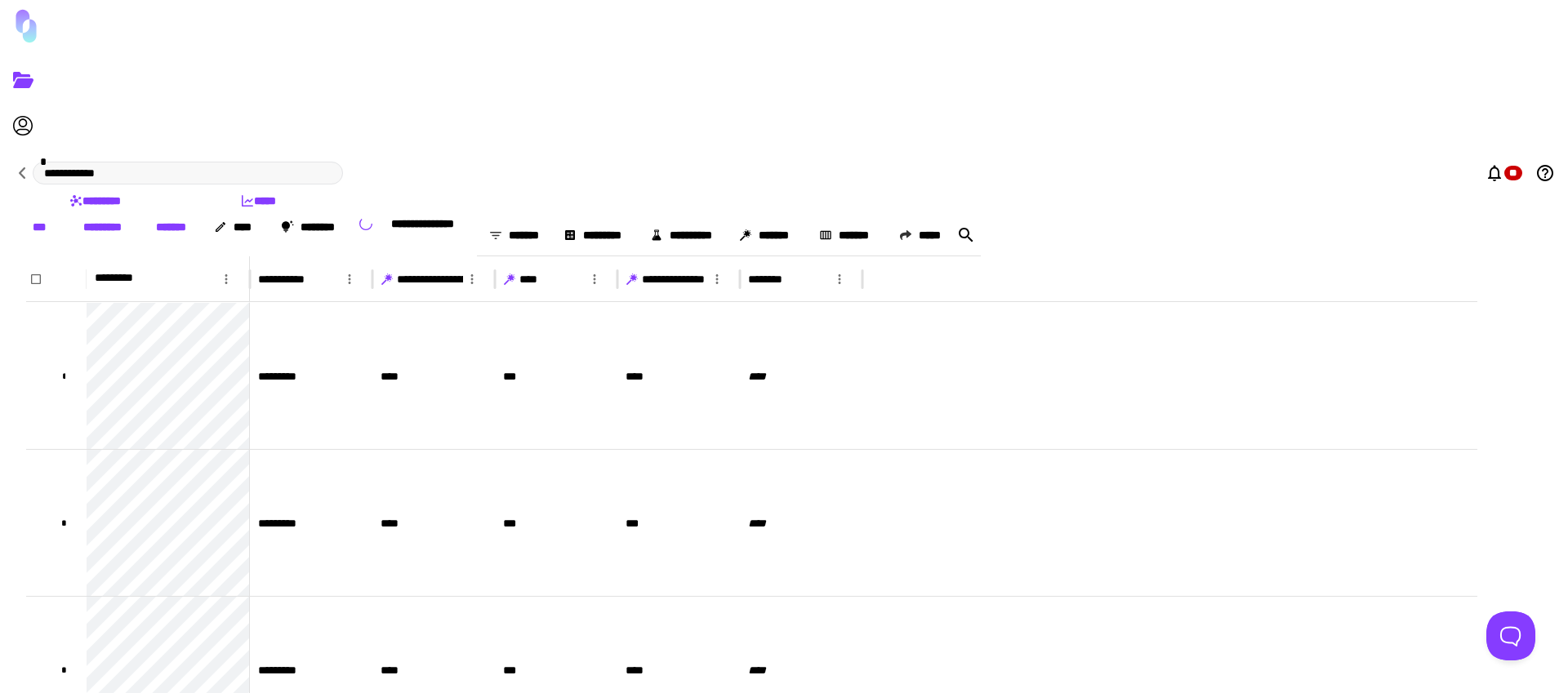click on "[FIRST] [LAST] [STREET] [CITY] [STATE] [ZIP] [COUNTRY] [PHONE] [EMAIL]" at bounding box center [784, 235] 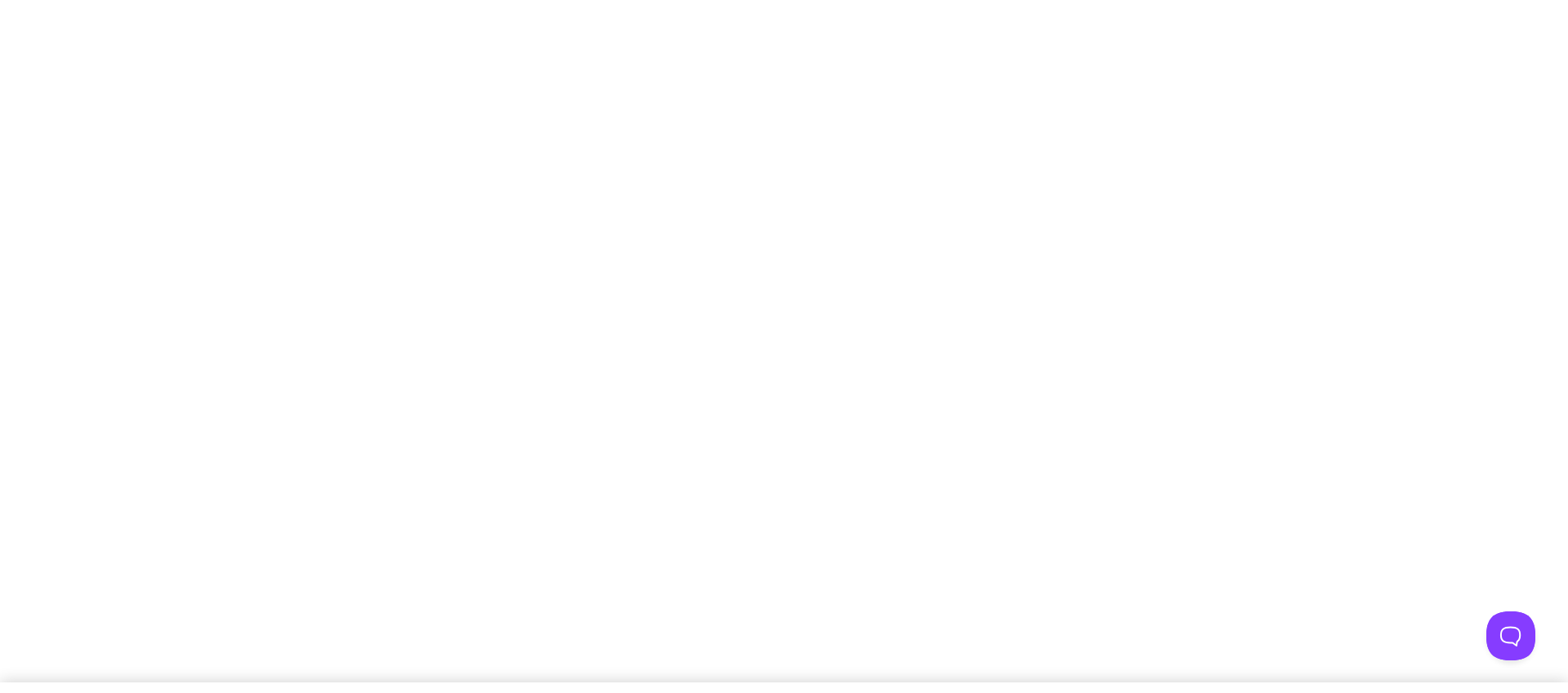 scroll, scrollTop: 0, scrollLeft: 0, axis: both 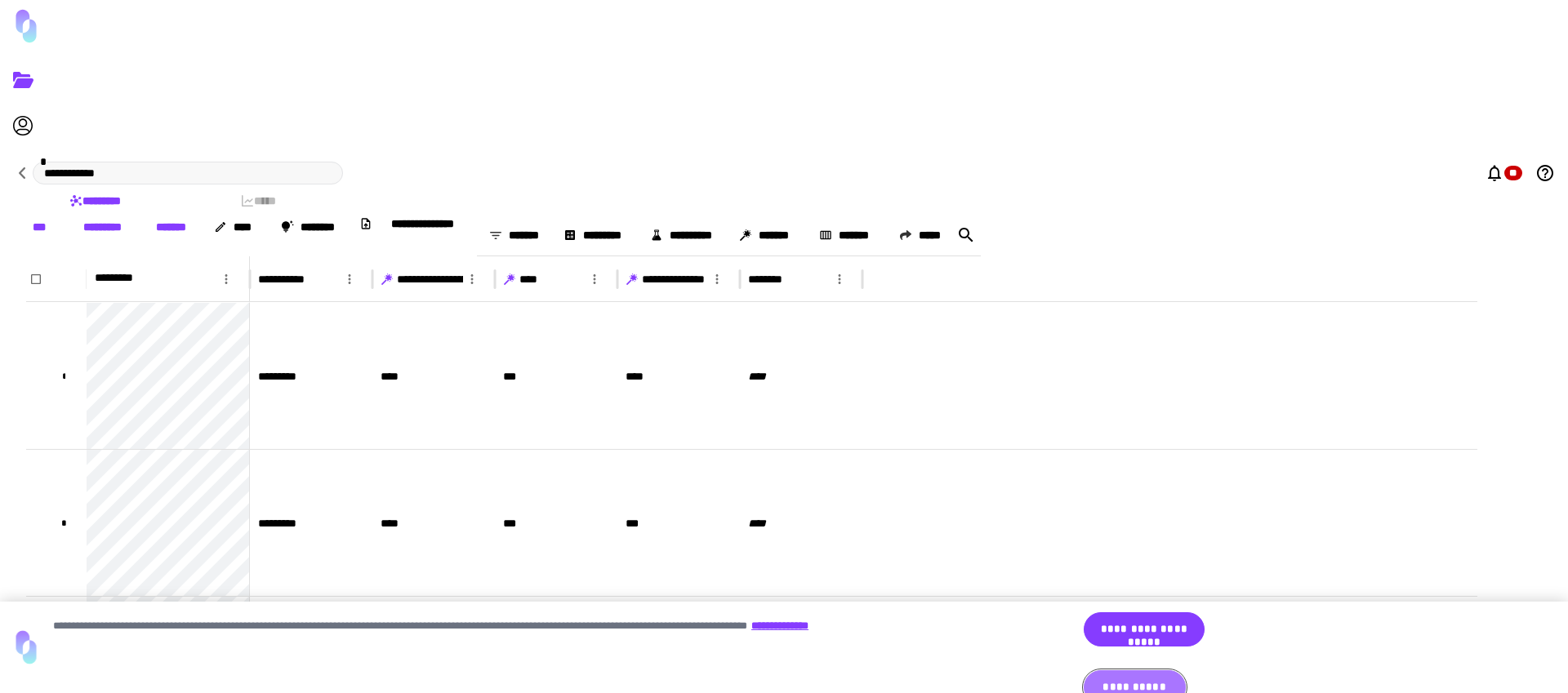 click on "**********" at bounding box center [1134, 687] 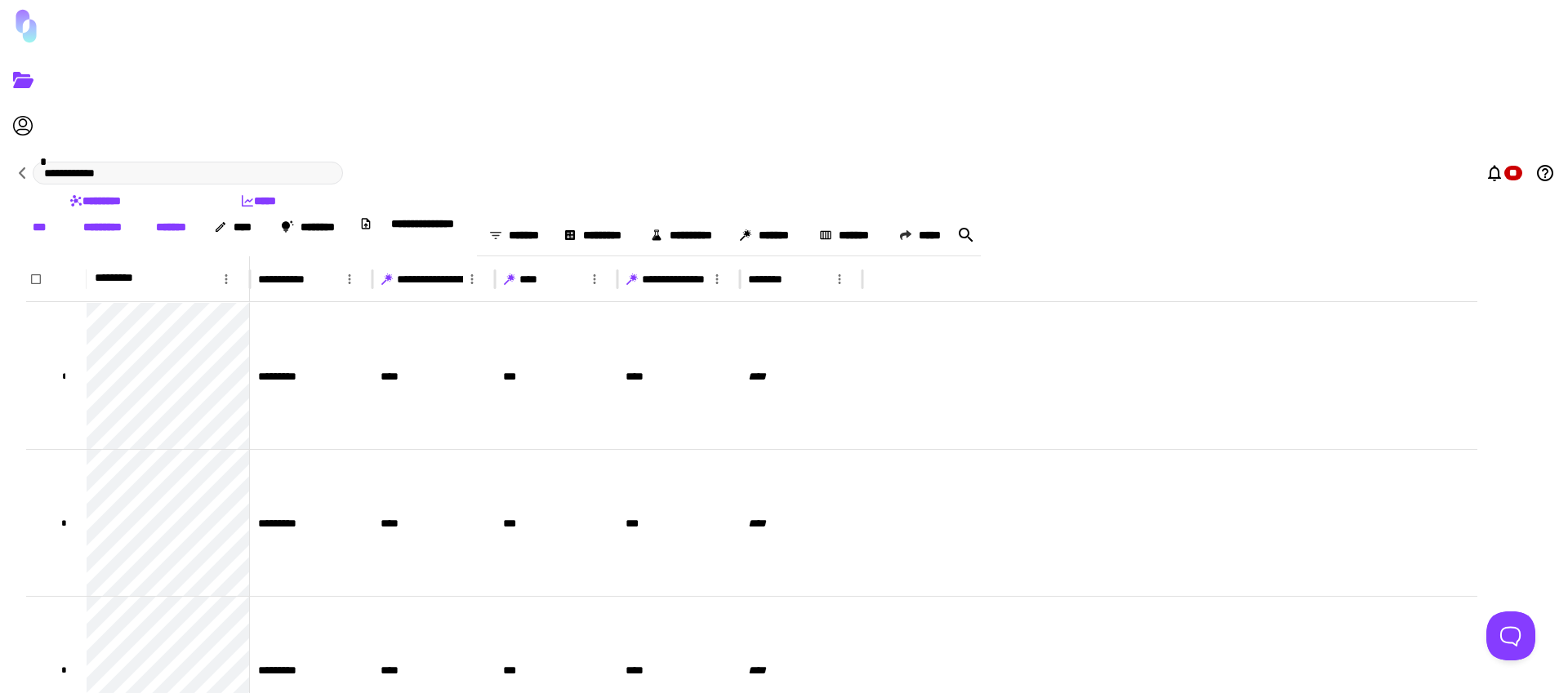click on "********* *****" at bounding box center (1513, 173) 